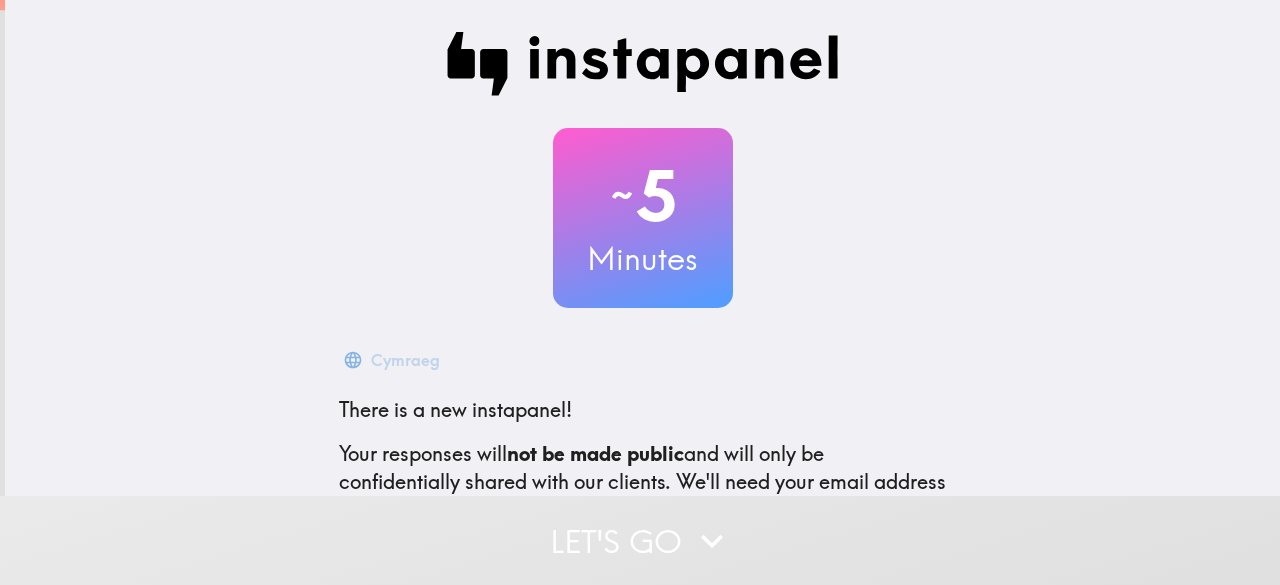 scroll, scrollTop: 0, scrollLeft: 0, axis: both 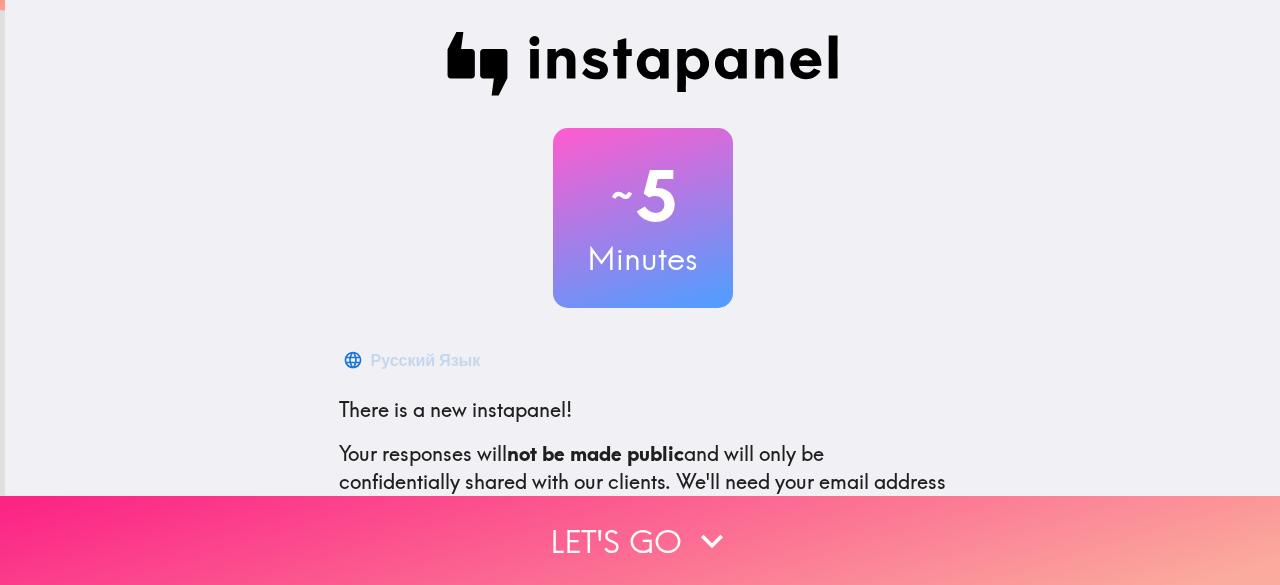 click on "Let's go" at bounding box center (640, 540) 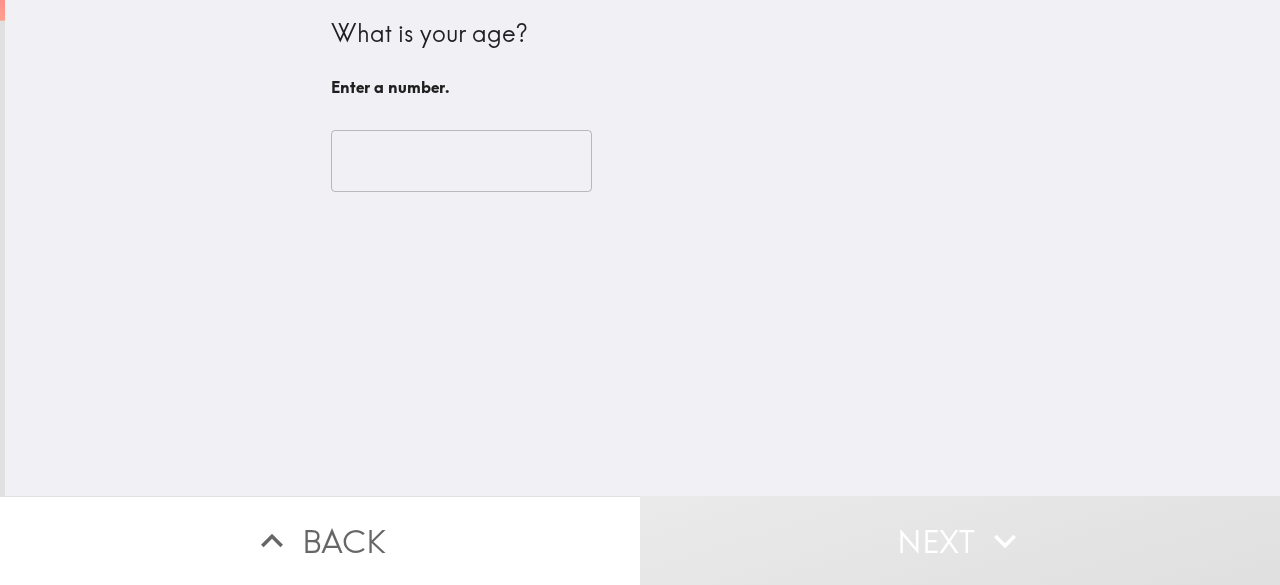 click at bounding box center (461, 161) 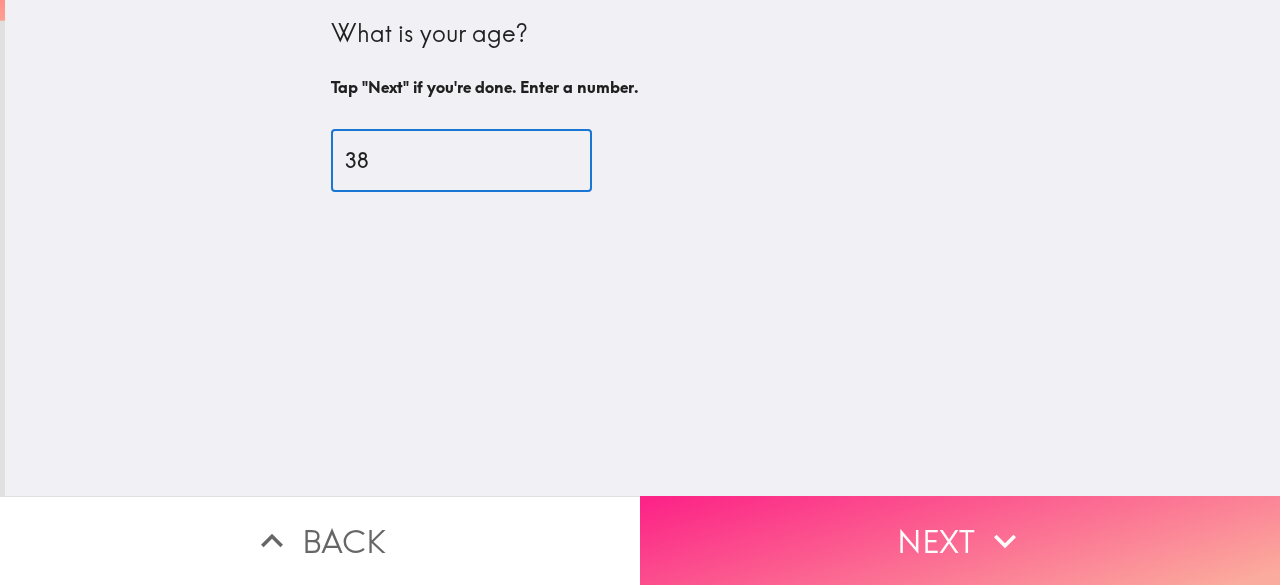 type on "38" 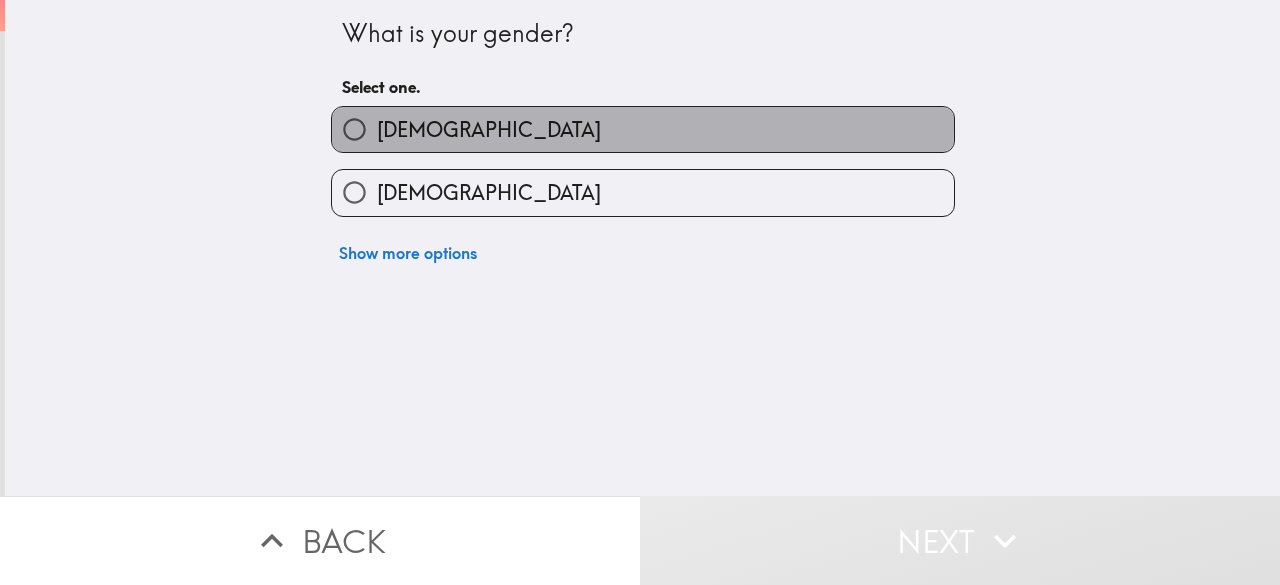 click on "[DEMOGRAPHIC_DATA]" at bounding box center [489, 130] 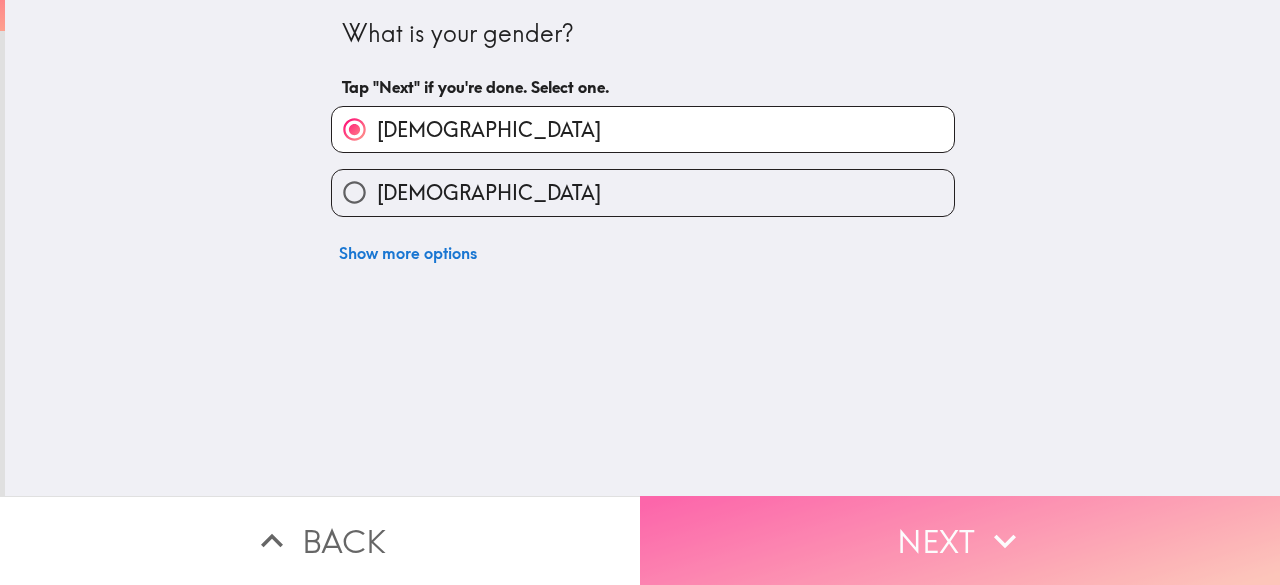 click 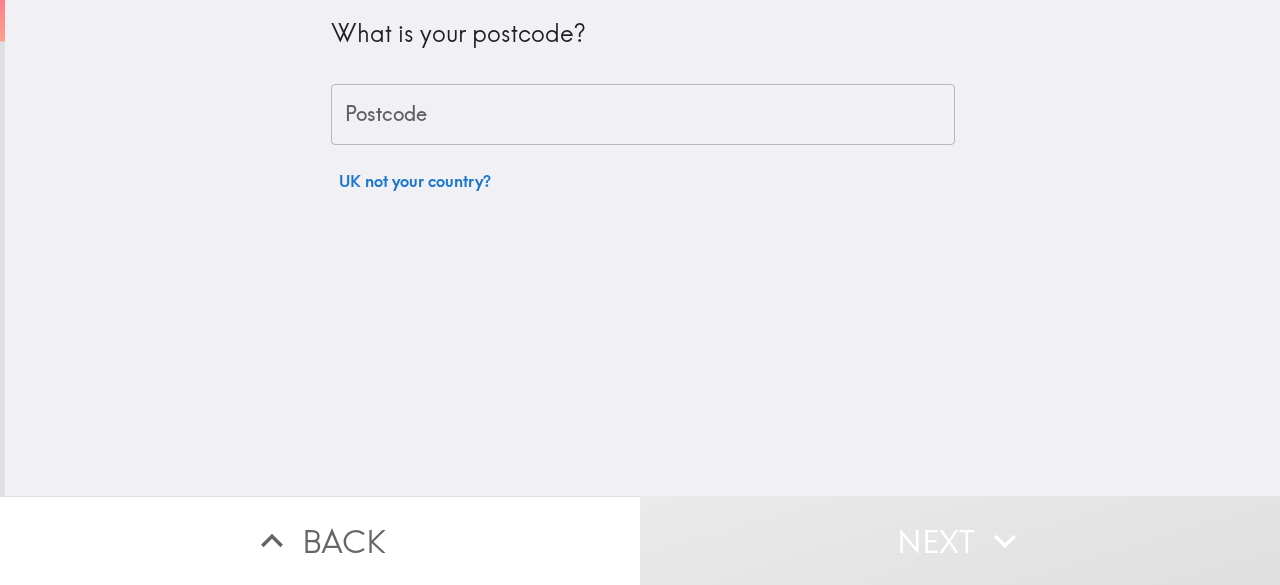 click on "Postcode" at bounding box center [643, 115] 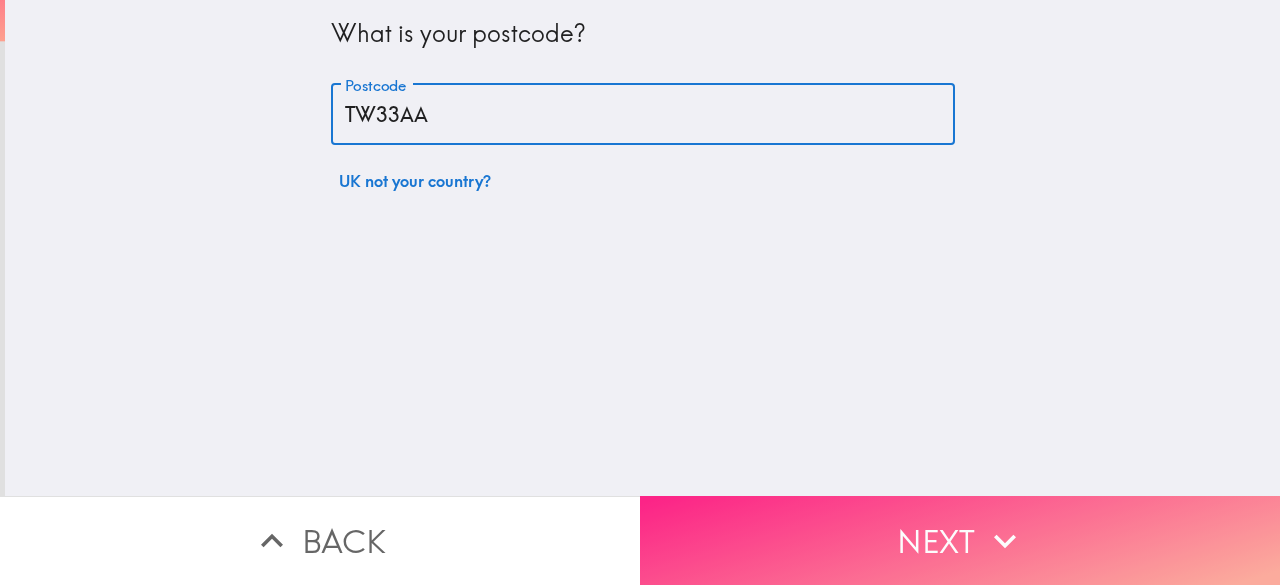 type on "TW33AA" 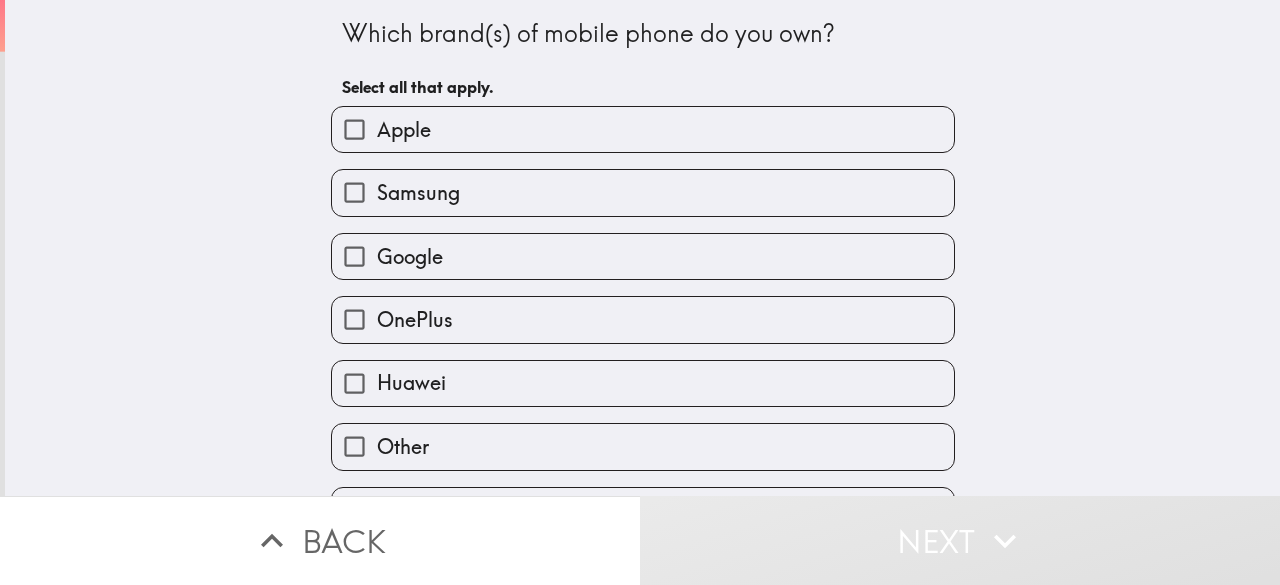 click on "Samsung" at bounding box center (354, 192) 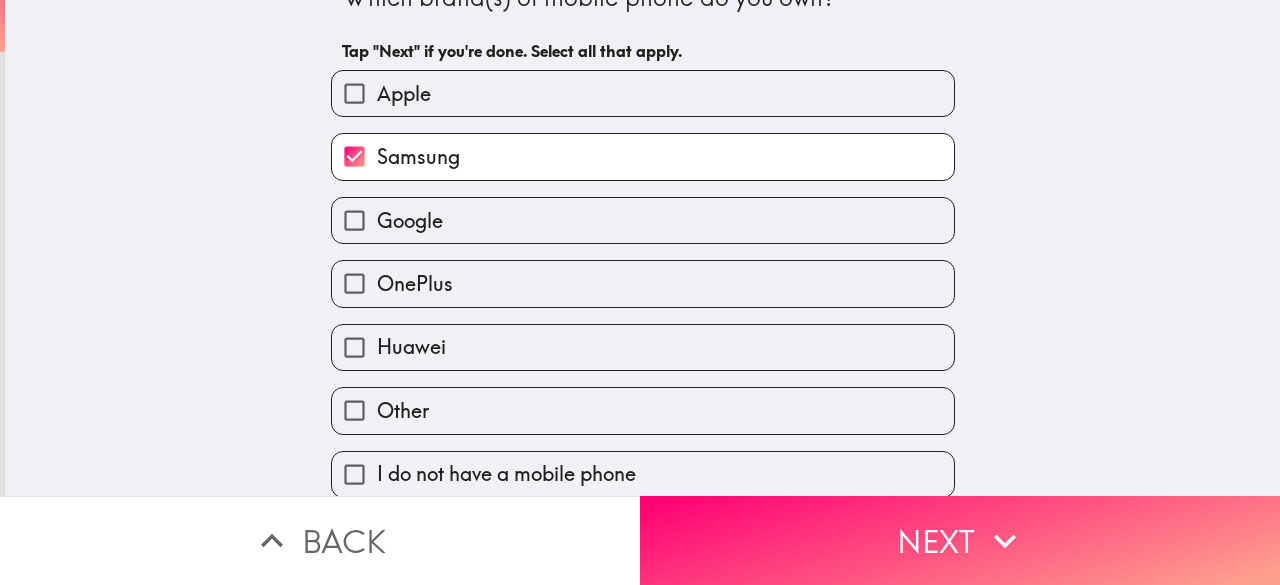 scroll, scrollTop: 57, scrollLeft: 0, axis: vertical 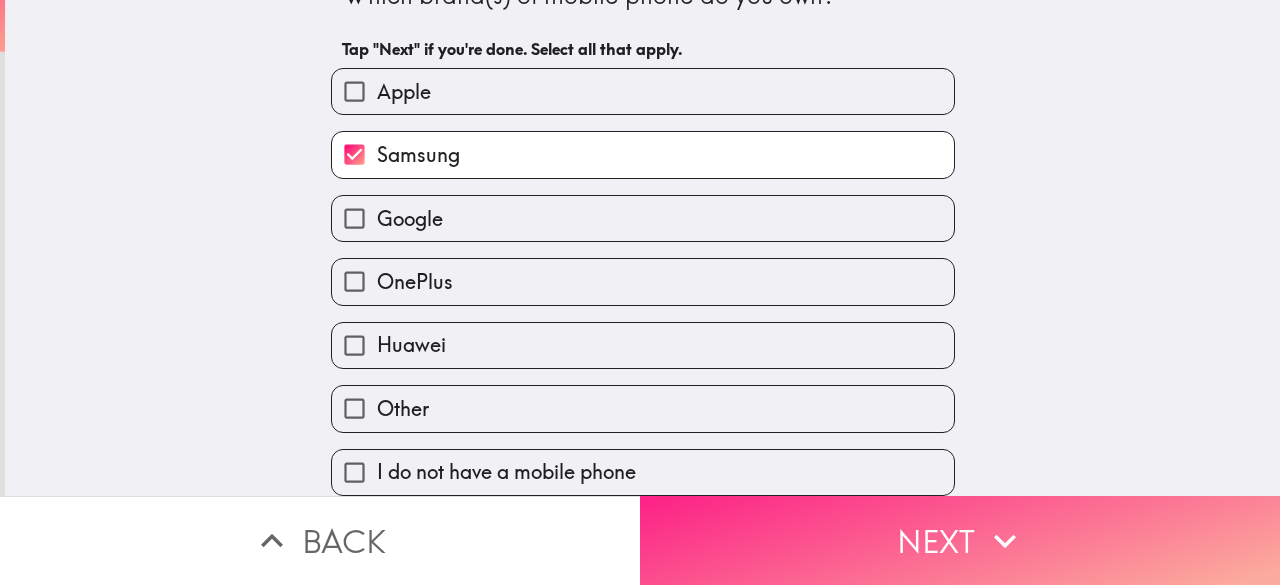 click on "Next" at bounding box center (960, 540) 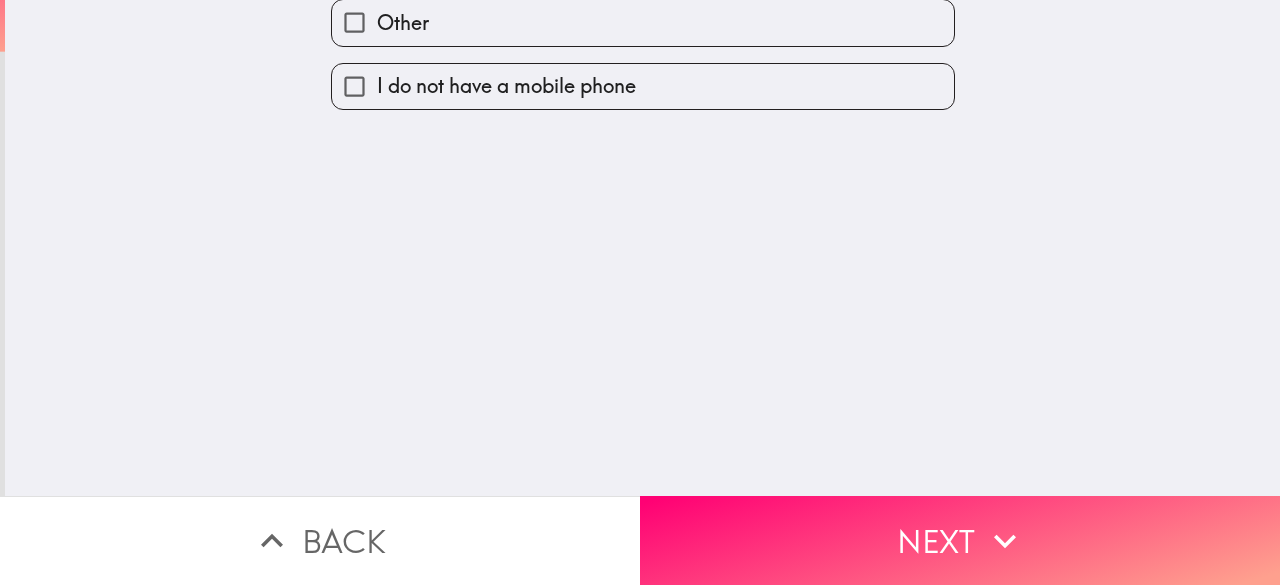 scroll, scrollTop: 0, scrollLeft: 0, axis: both 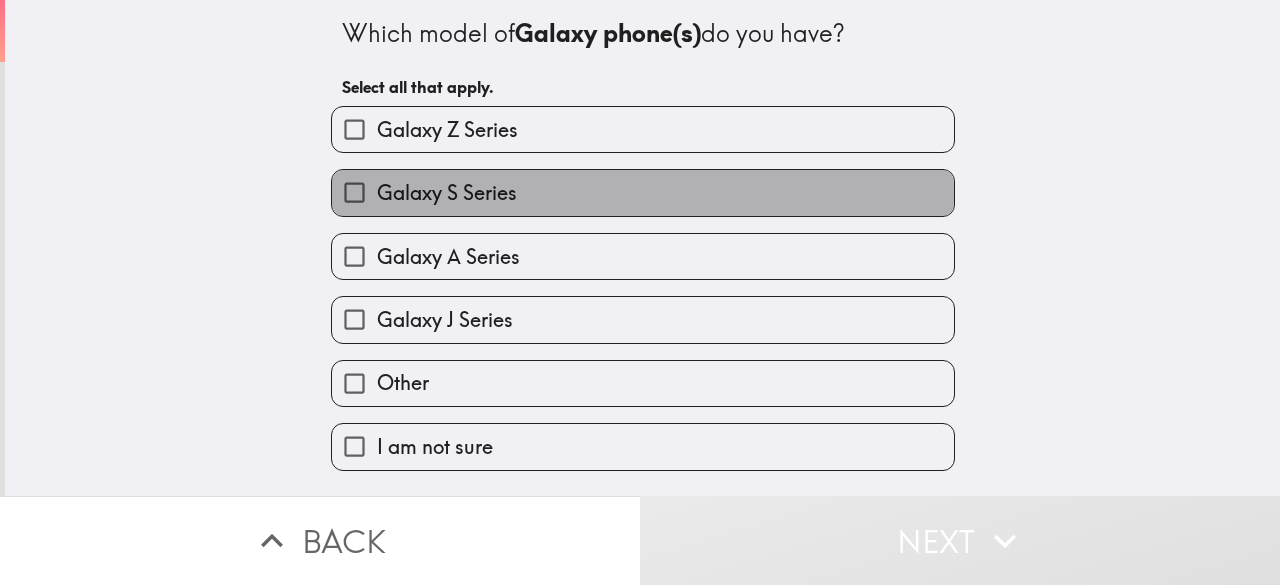 click on "Galaxy S Series" at bounding box center [643, 192] 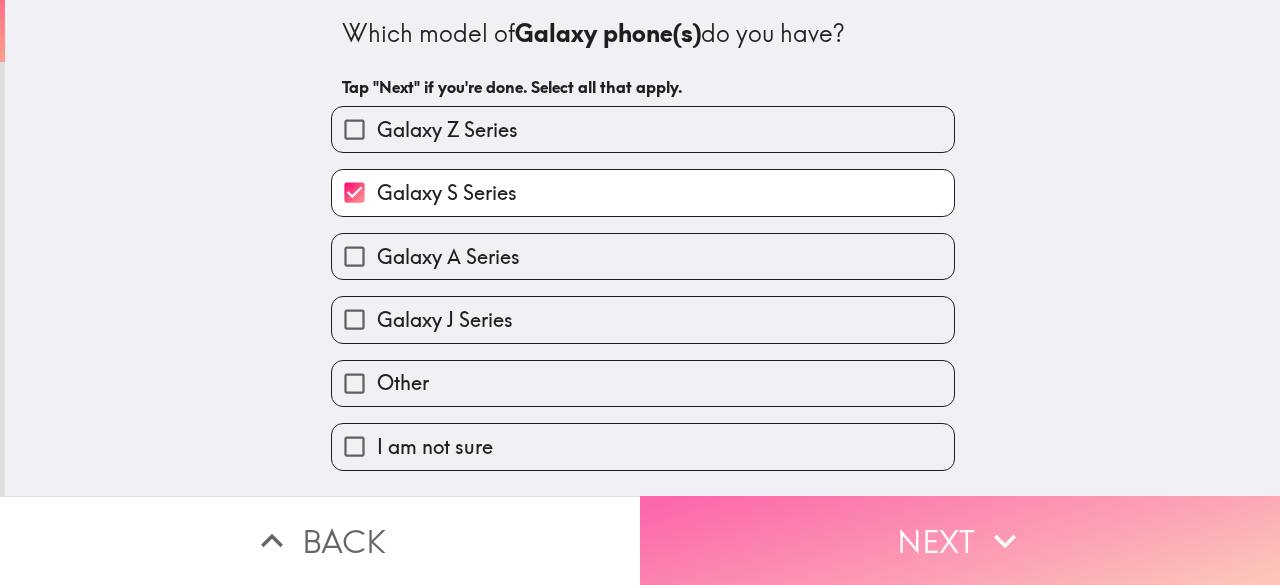click 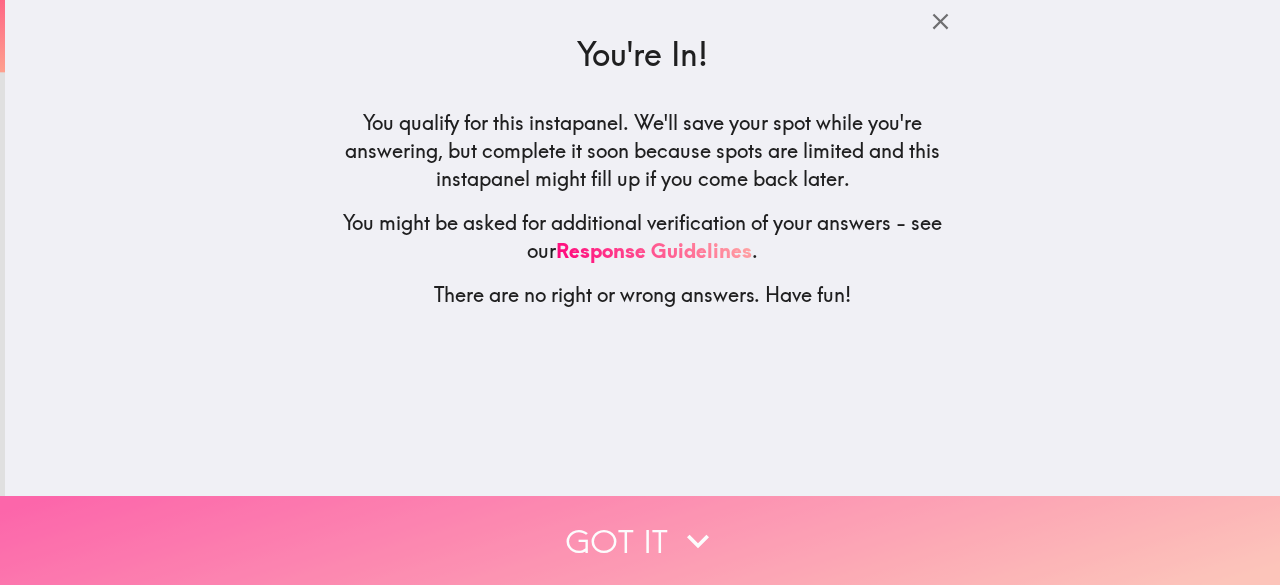 click on "Got it" at bounding box center (640, 540) 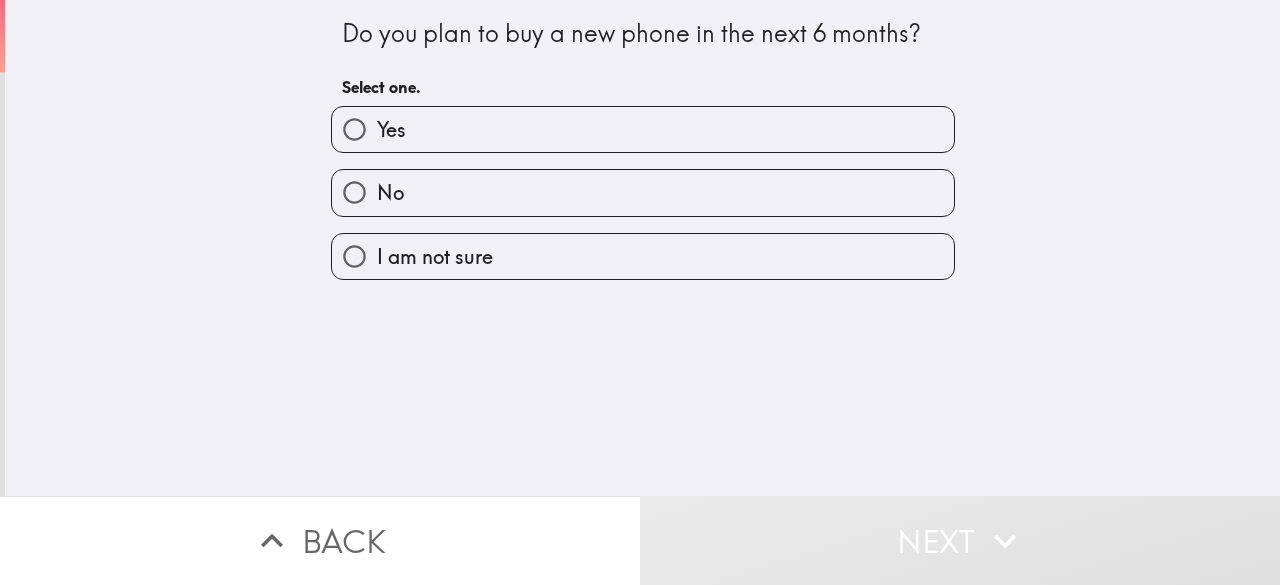 click on "Yes" at bounding box center (643, 129) 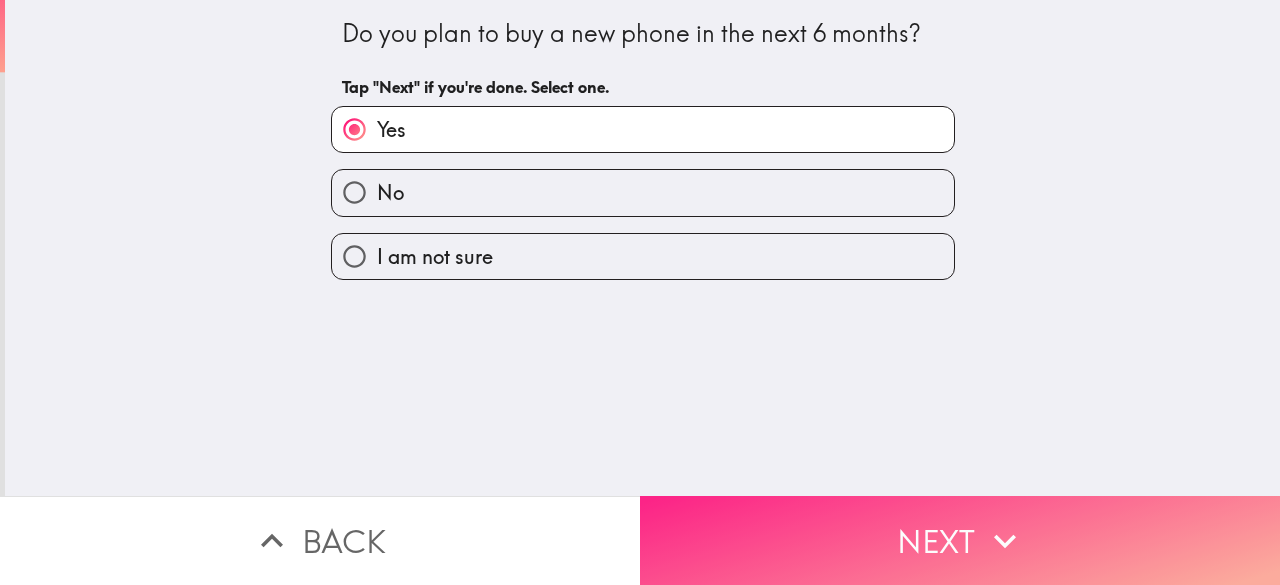 click on "Next" at bounding box center [960, 540] 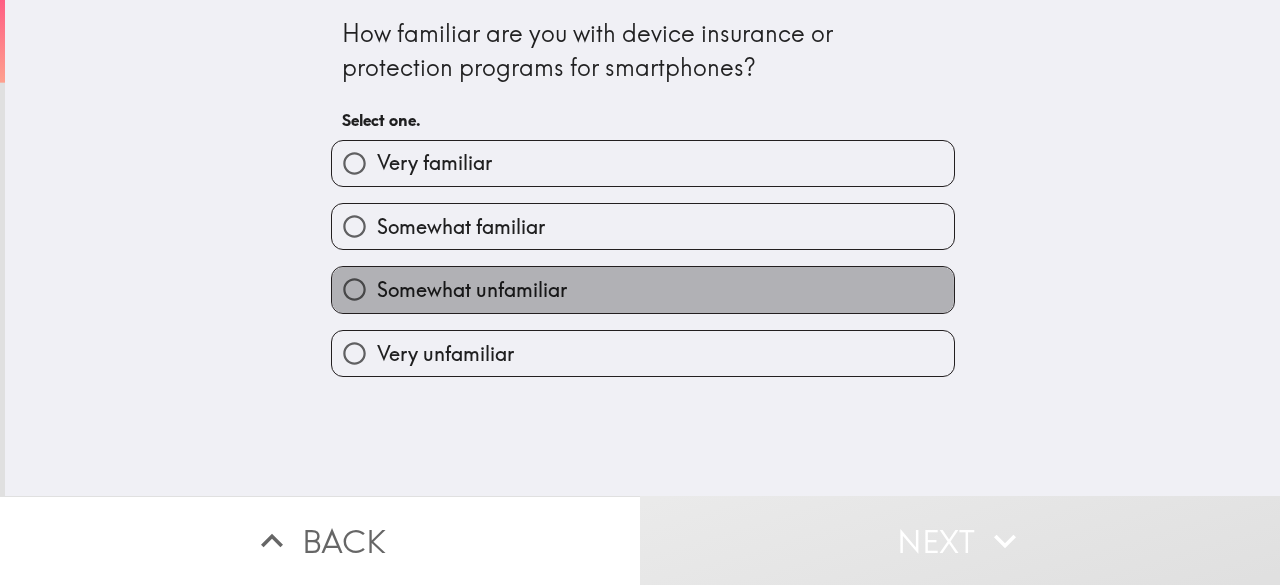 click on "Somewhat unfamiliar" at bounding box center (472, 290) 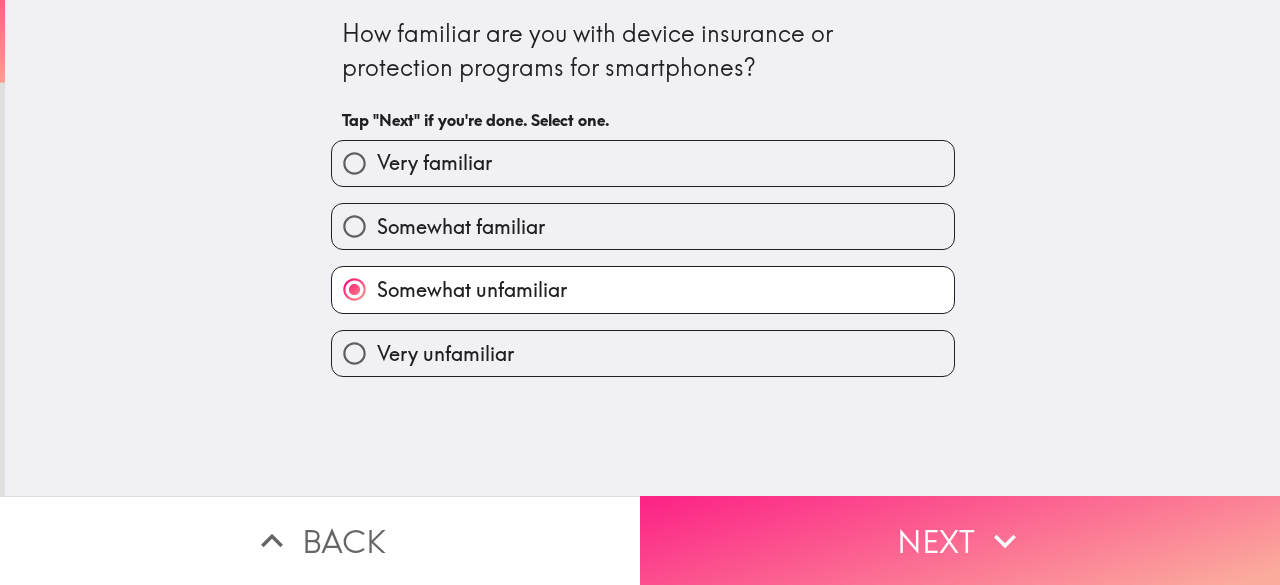 click on "Next" at bounding box center (960, 540) 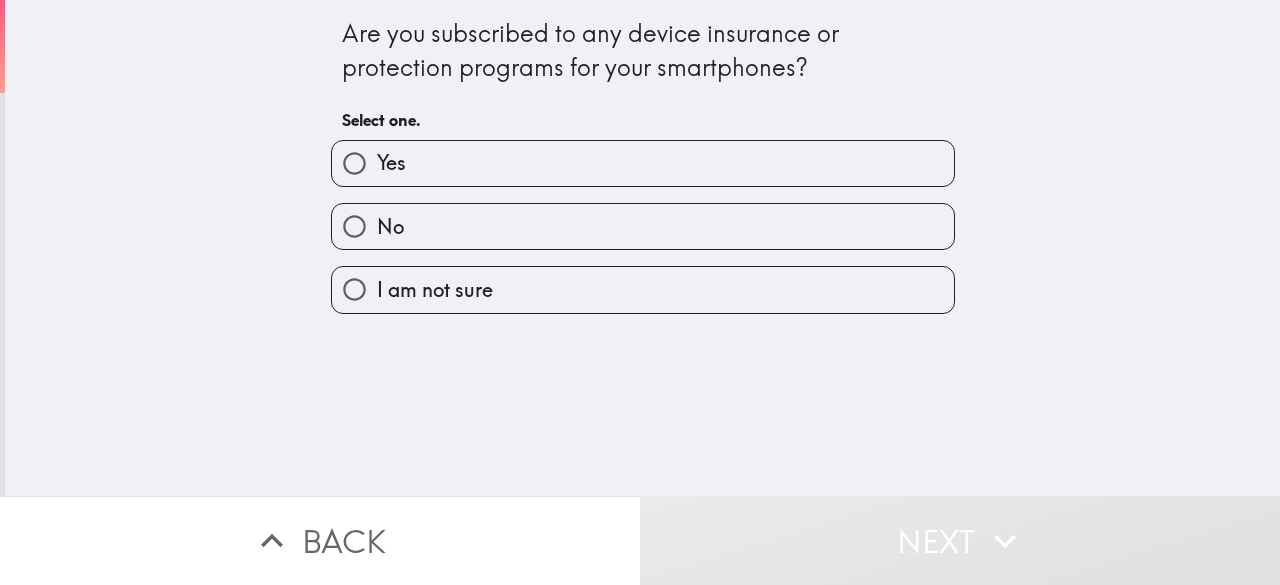 click on "No" at bounding box center (643, 226) 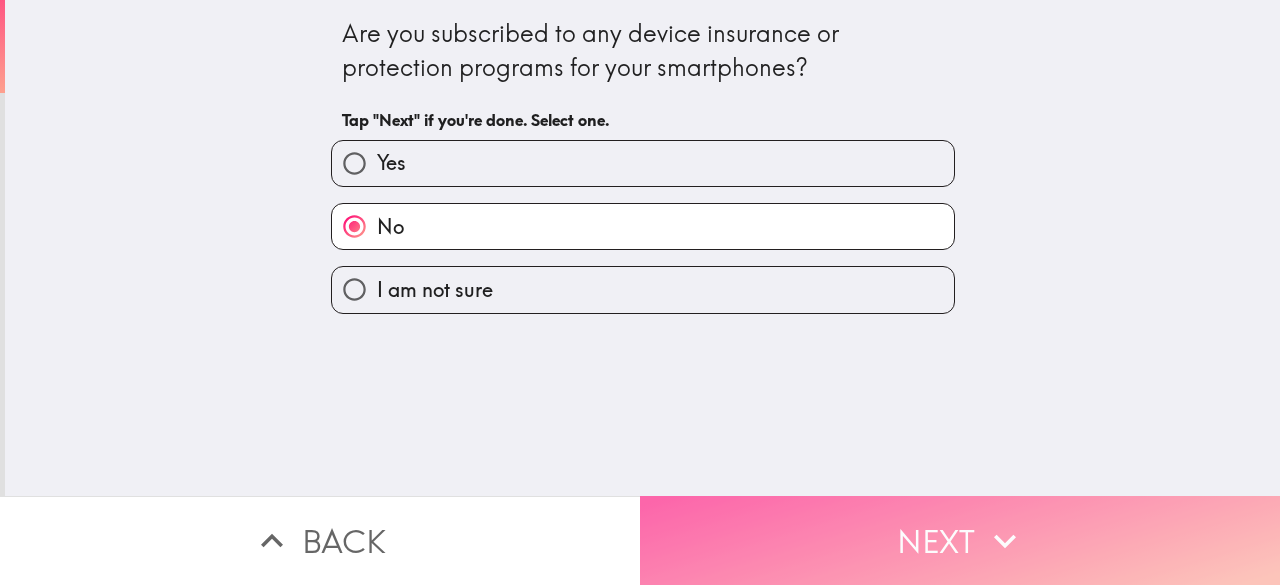 click on "Next" at bounding box center (960, 540) 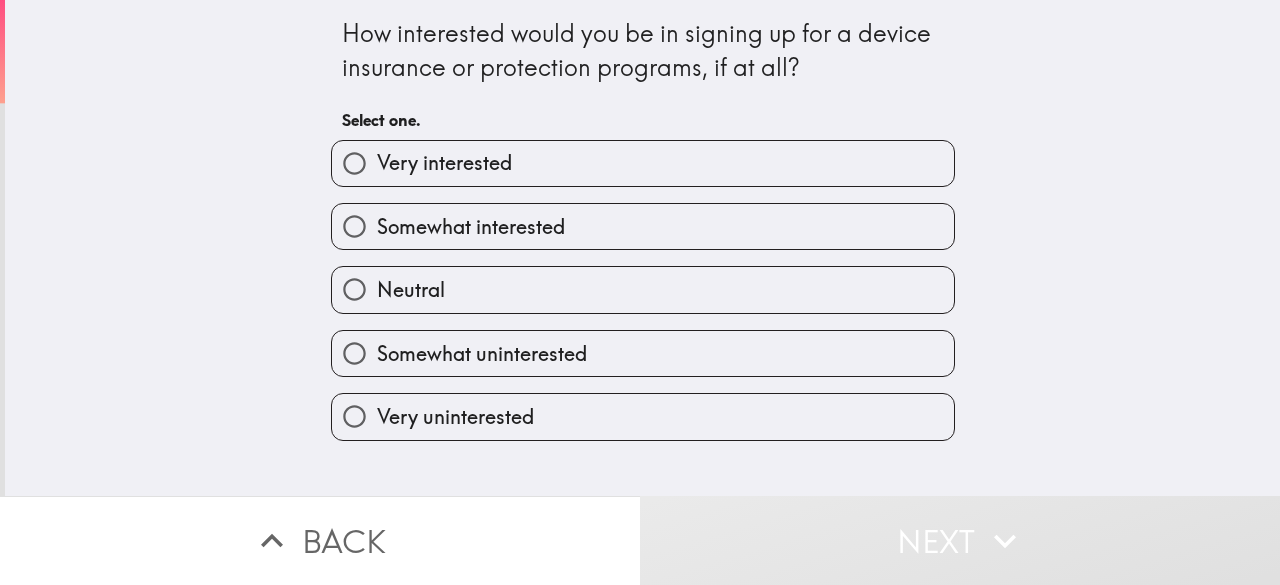click on "Neutral" at bounding box center (643, 289) 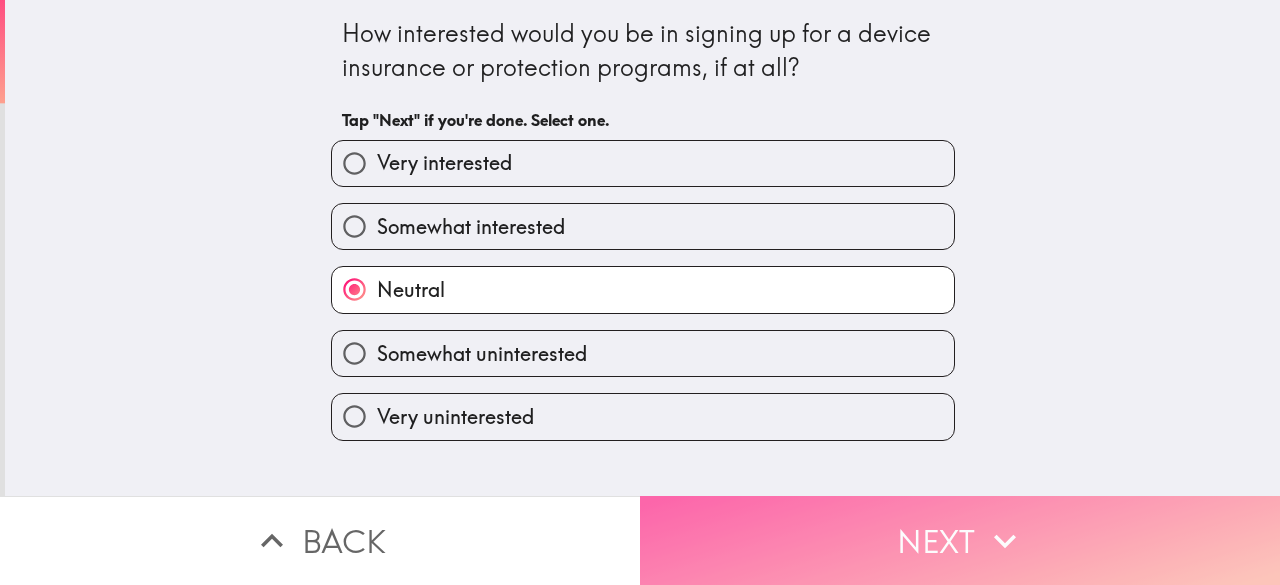 click on "Next" at bounding box center (960, 540) 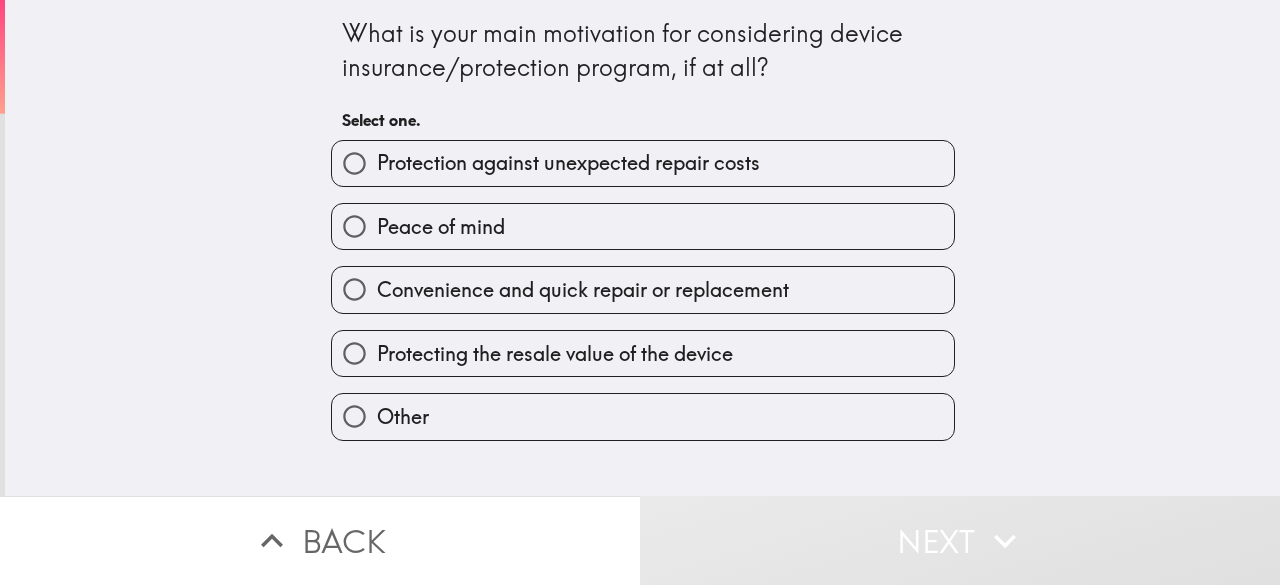 click on "Convenience and quick repair or replacement" at bounding box center [583, 290] 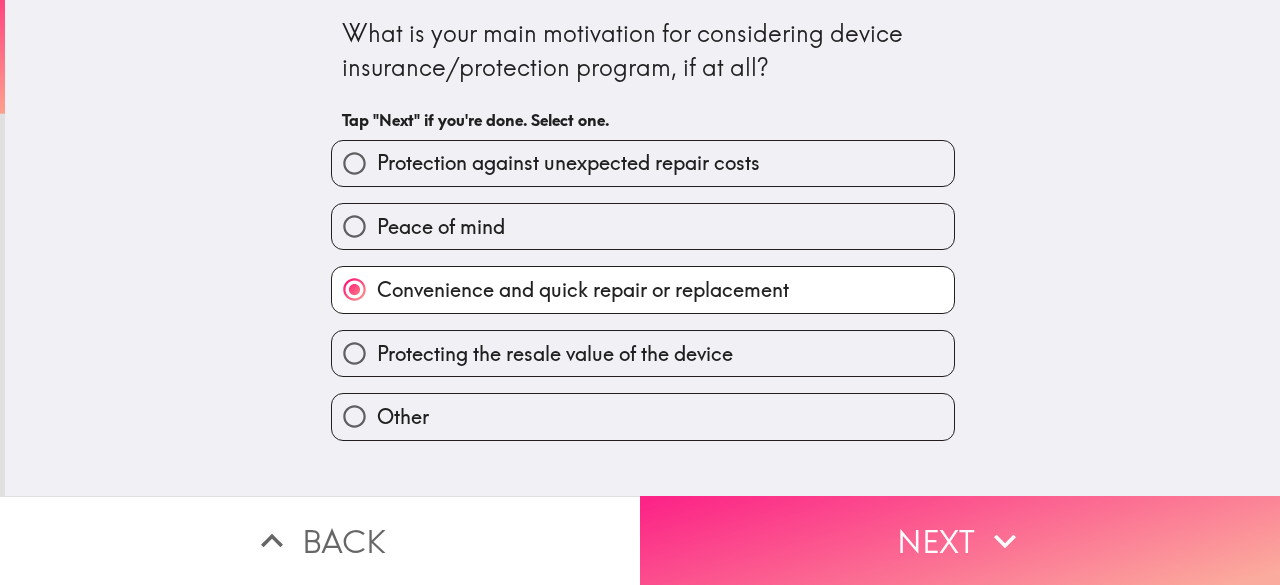 click on "Next" at bounding box center (960, 540) 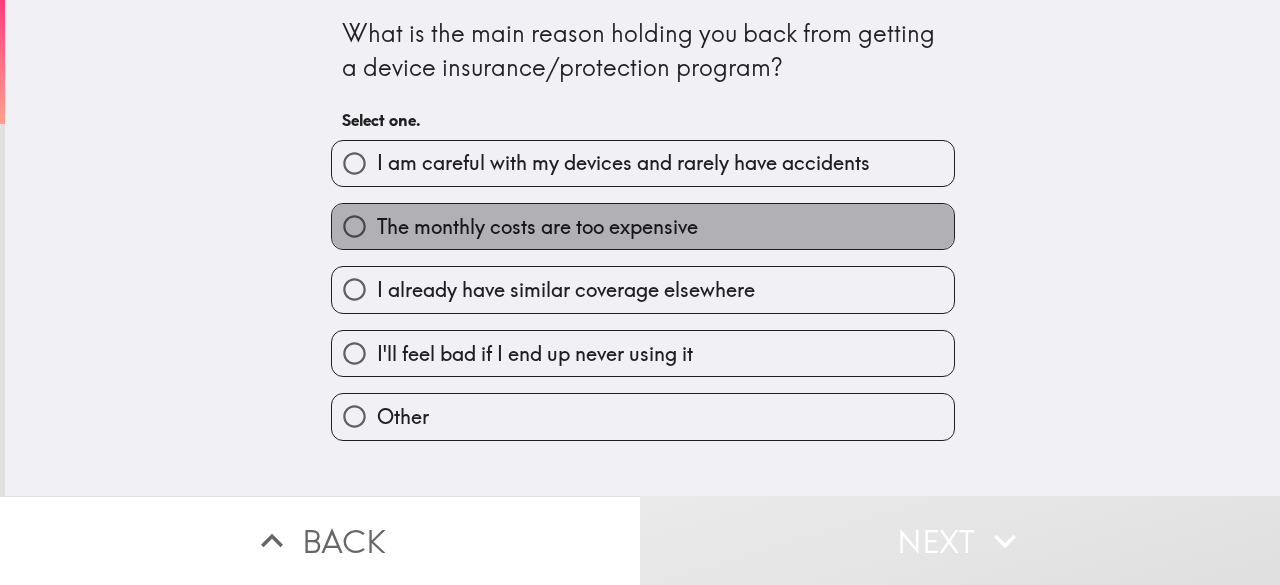 click on "The monthly costs are too expensive" at bounding box center [643, 226] 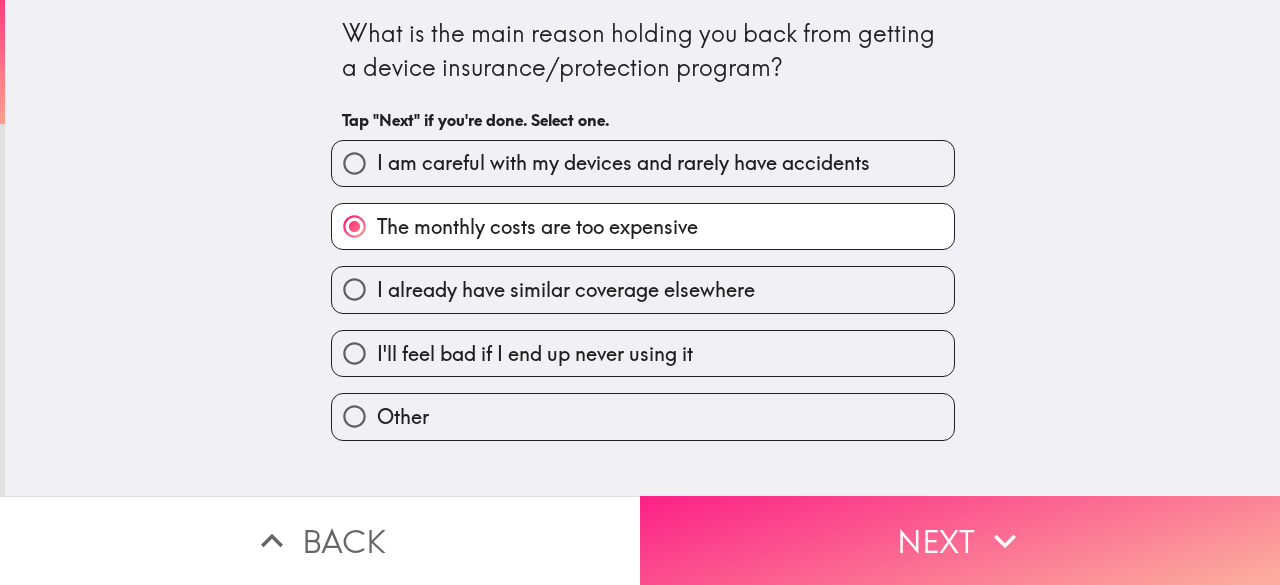 click on "Next" at bounding box center (960, 540) 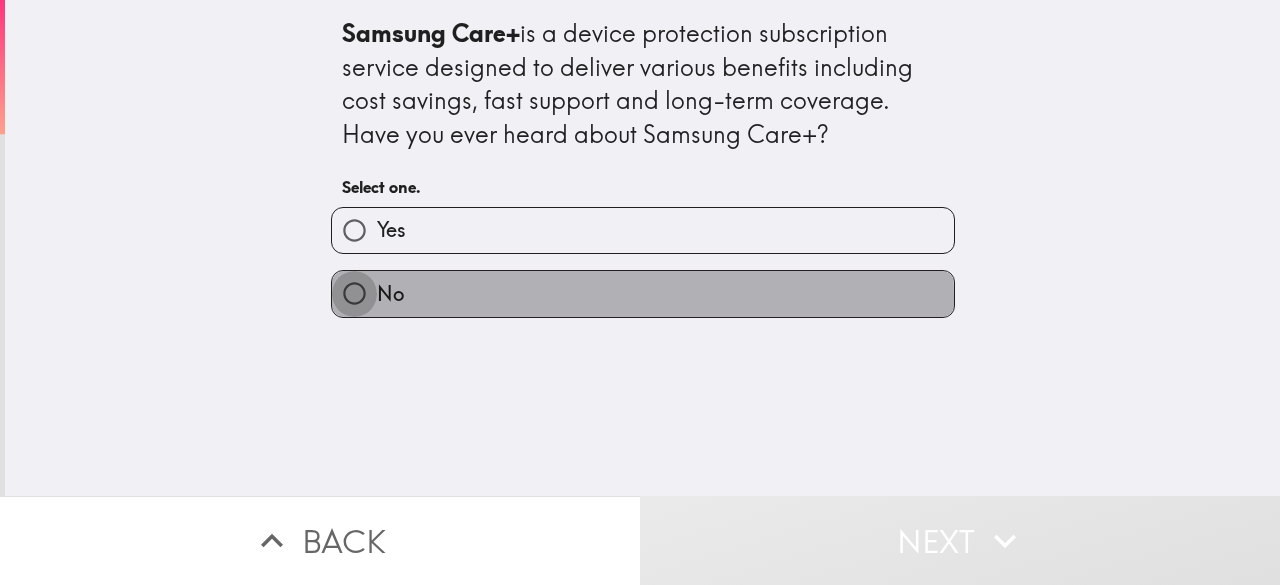 click on "No" at bounding box center [354, 293] 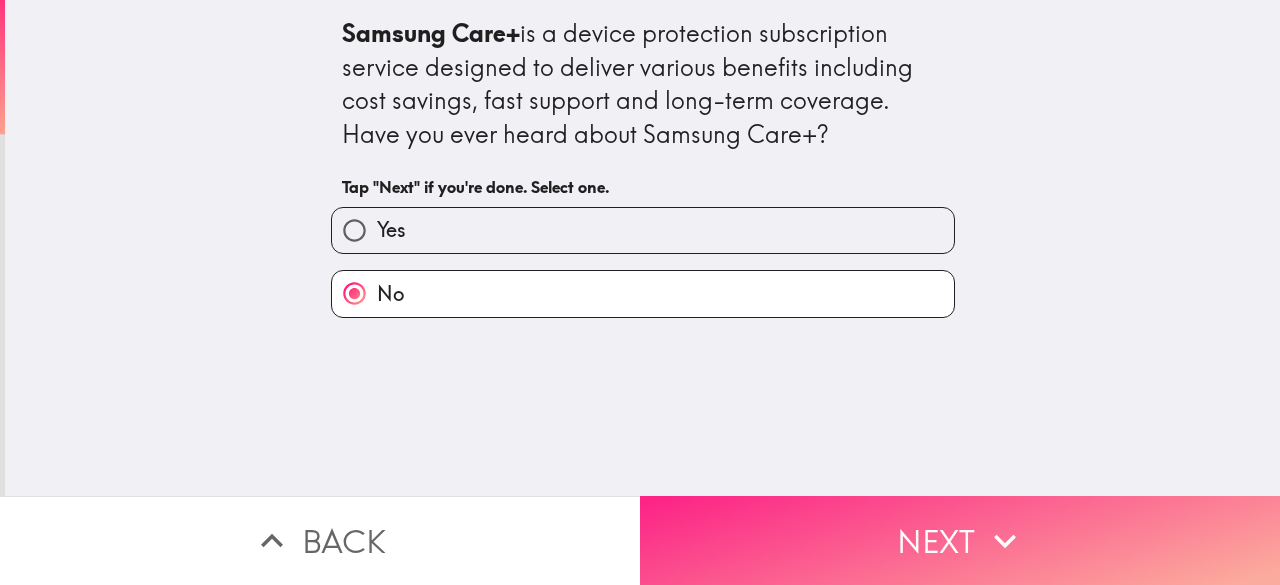 click on "Next" at bounding box center (960, 540) 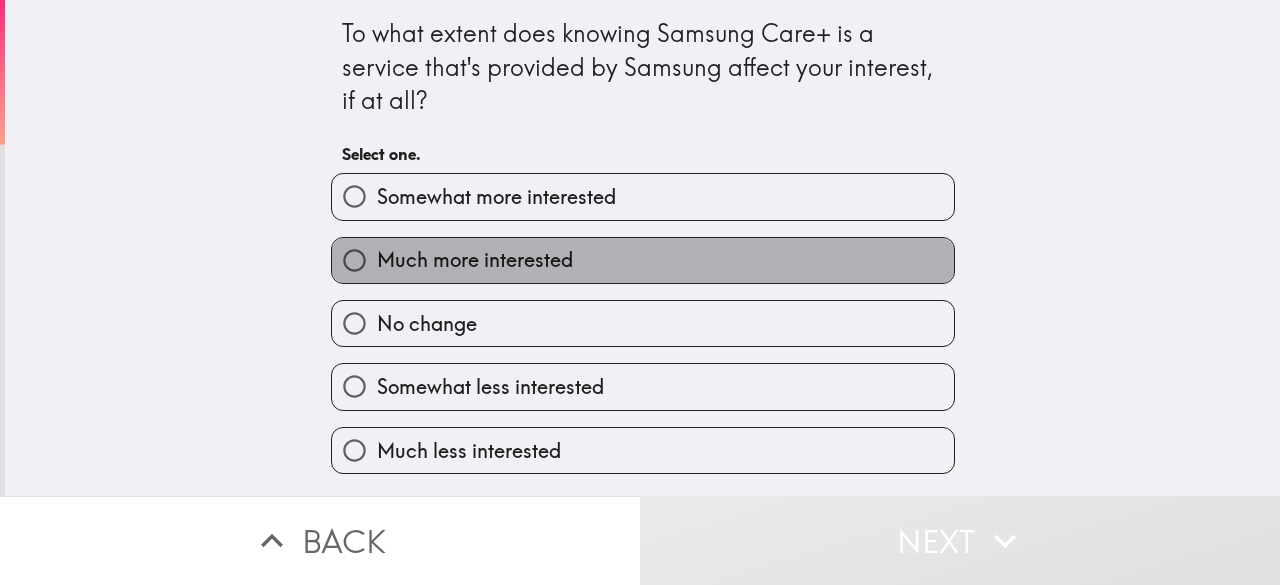 click on "Much more interested" at bounding box center (643, 260) 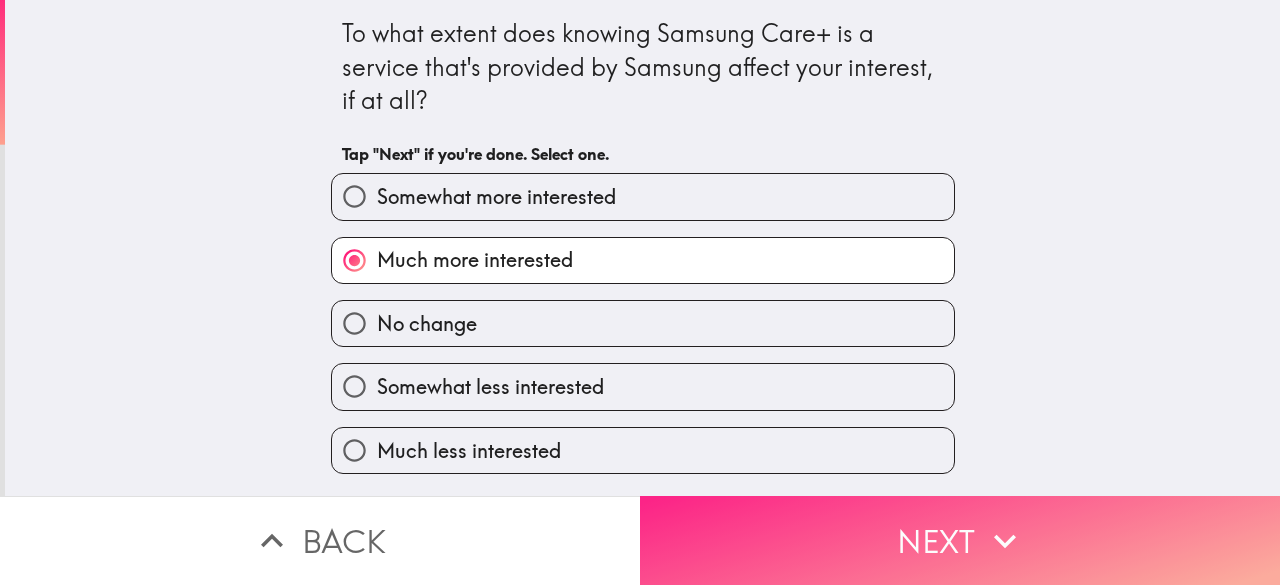 click on "Next" at bounding box center (960, 540) 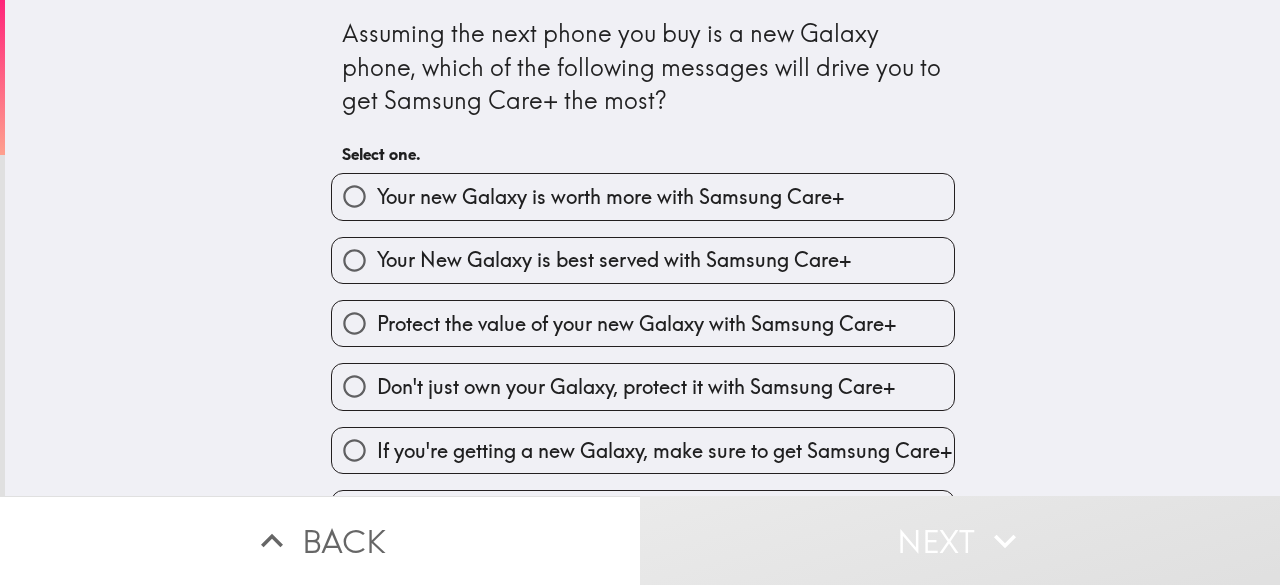 scroll, scrollTop: 70, scrollLeft: 0, axis: vertical 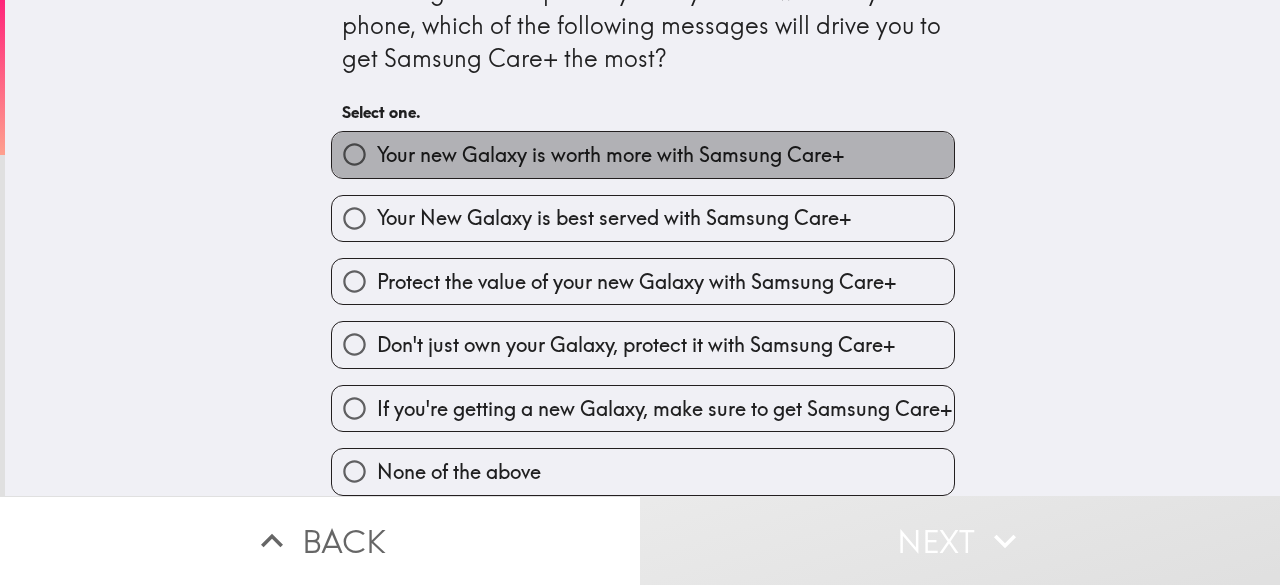 click on "Your new Galaxy is worth more with Samsung Care+" at bounding box center [610, 155] 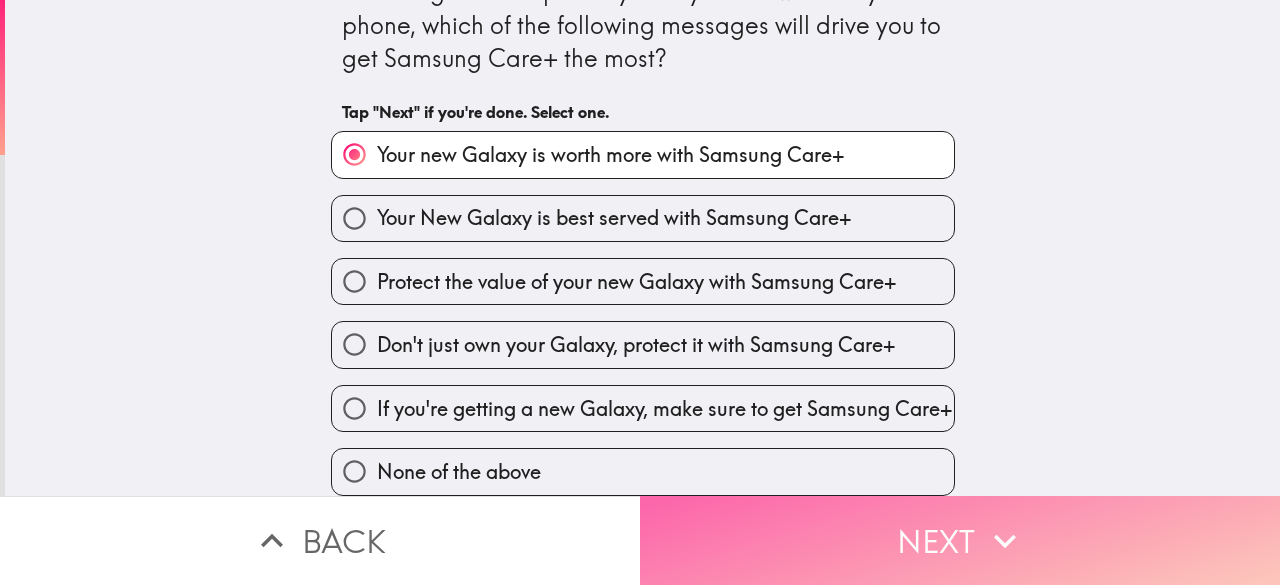 click on "Next" at bounding box center (960, 540) 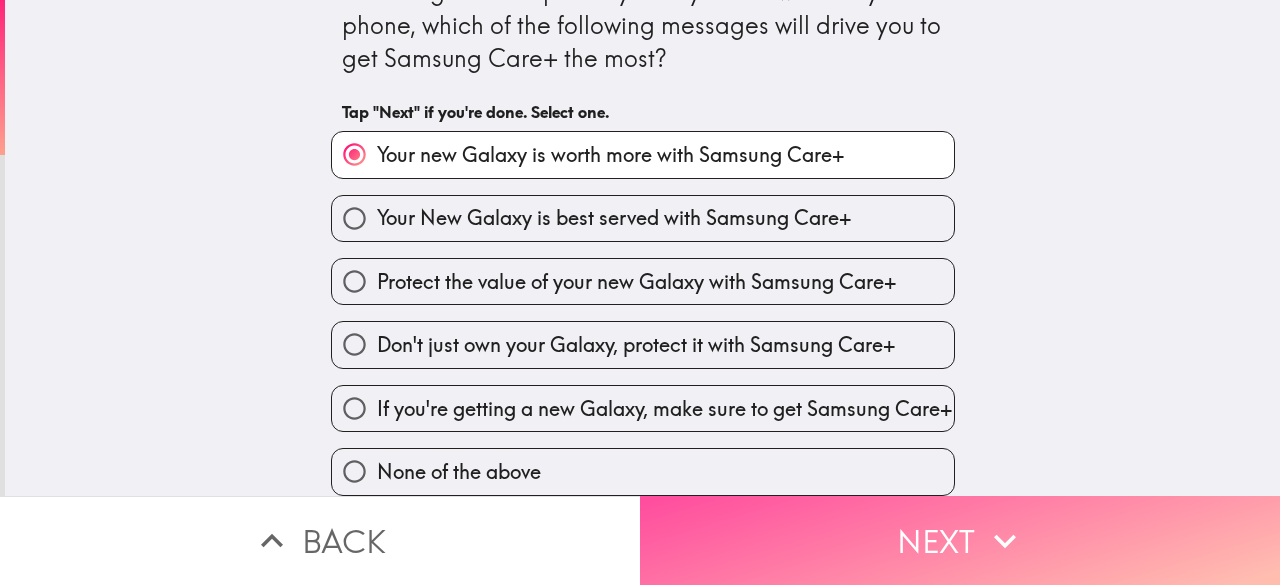 scroll, scrollTop: 0, scrollLeft: 0, axis: both 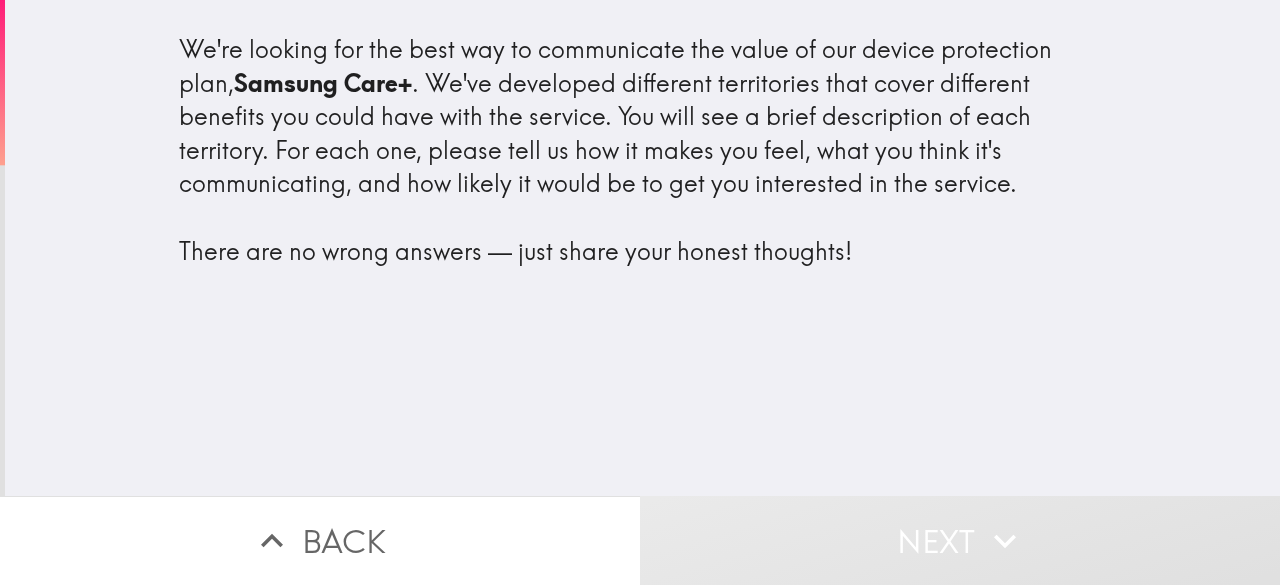 click on "We're looking for the best way to communicate the value of our device protection plan,  Samsung Care+ . We've developed different territories that cover different benefits you could have with the service. You will see a brief description of each territory. For each one, please tell us how it makes you feel, what you think it's communicating, and how likely it would be to get you interested in the service.  There are no wrong answers — just share your honest thoughts!" at bounding box center (643, 150) 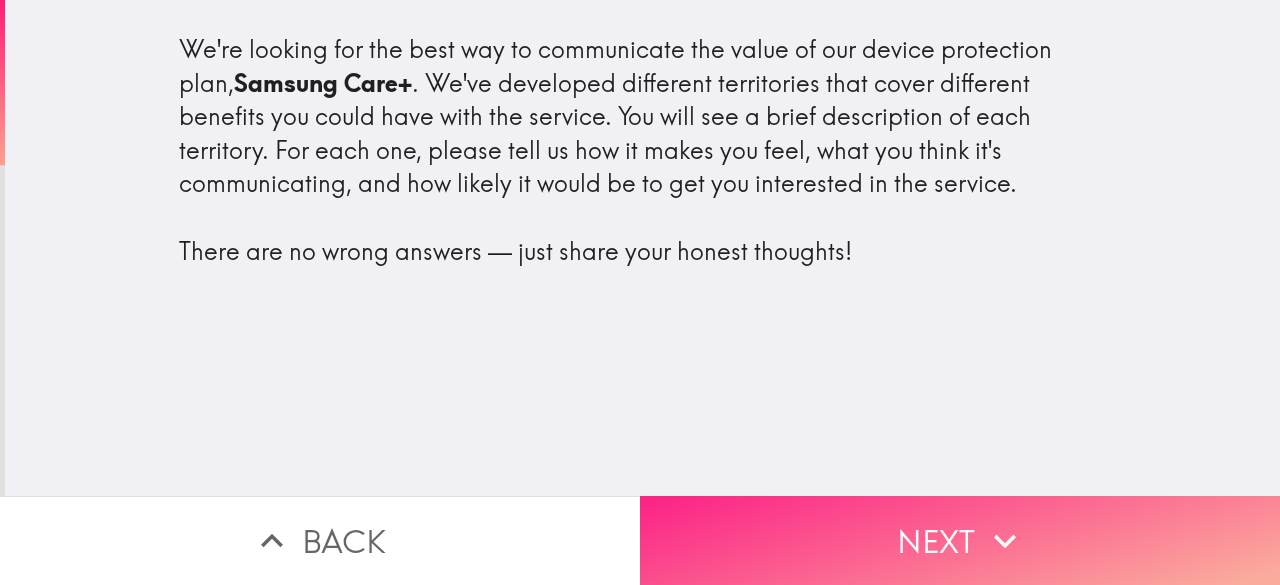 click on "Next" at bounding box center [960, 540] 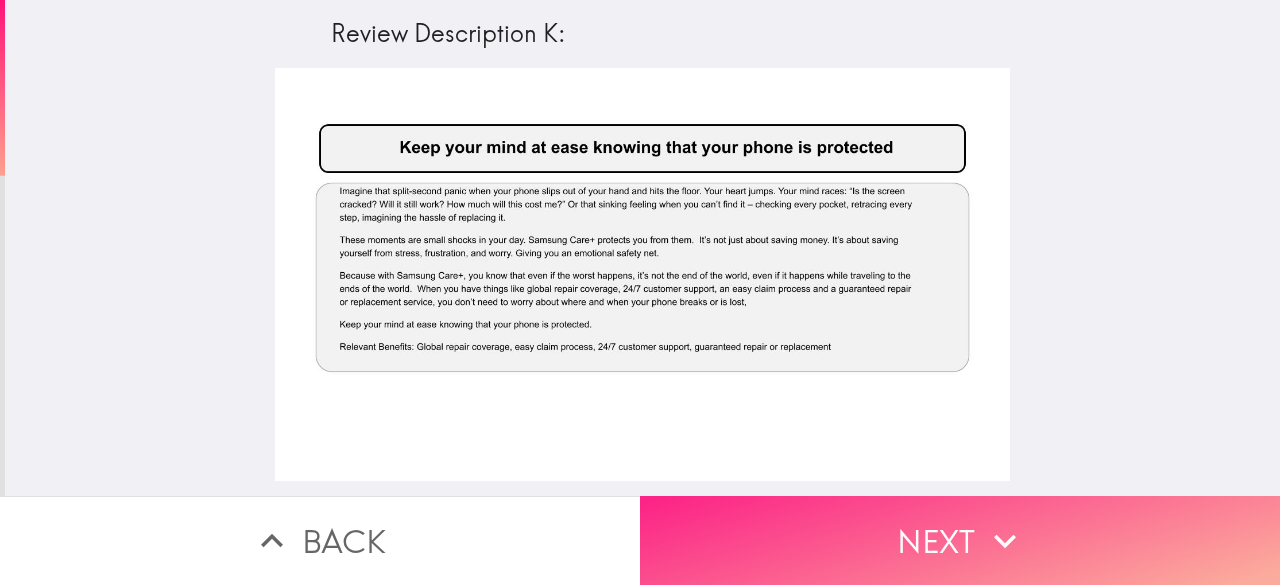 click 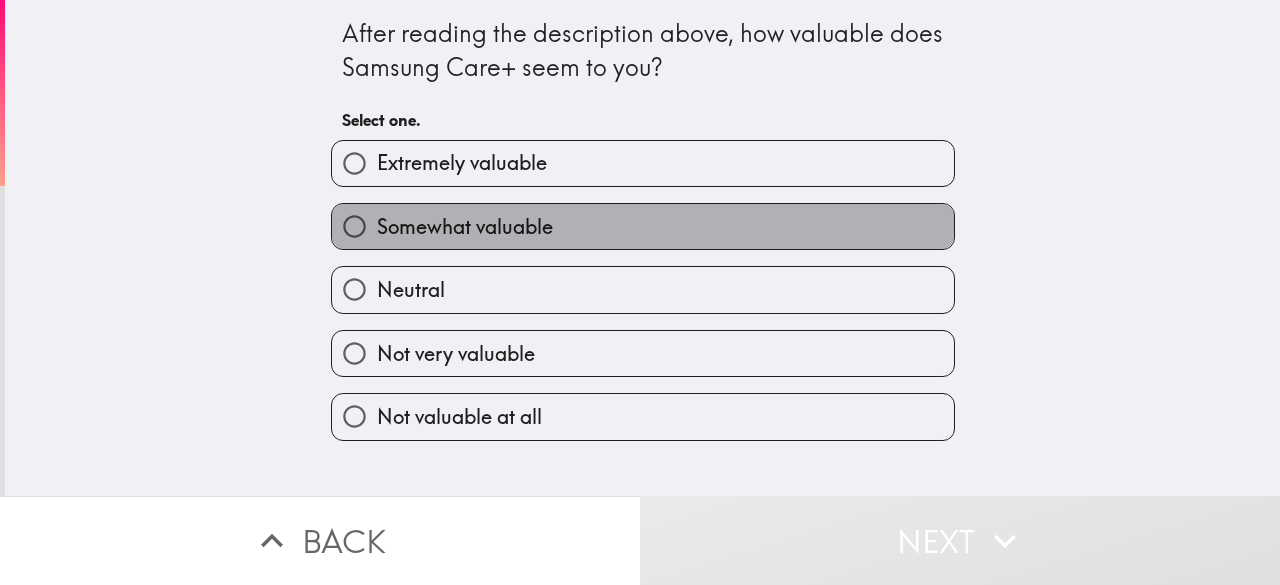 click on "Somewhat valuable" at bounding box center (643, 226) 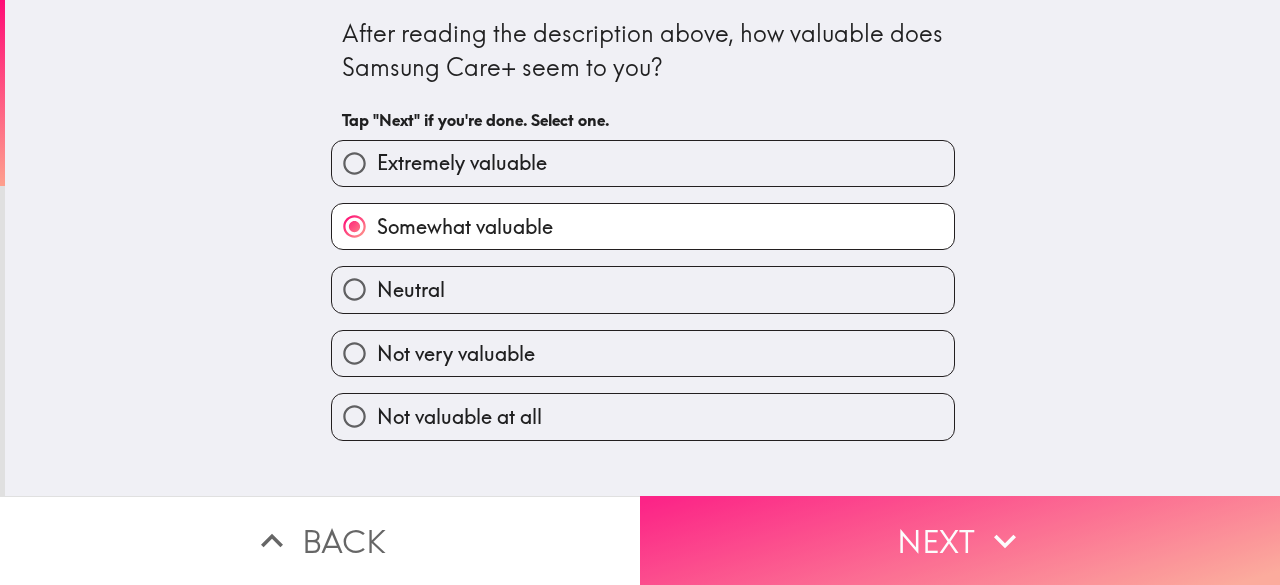 click on "Next" at bounding box center [960, 540] 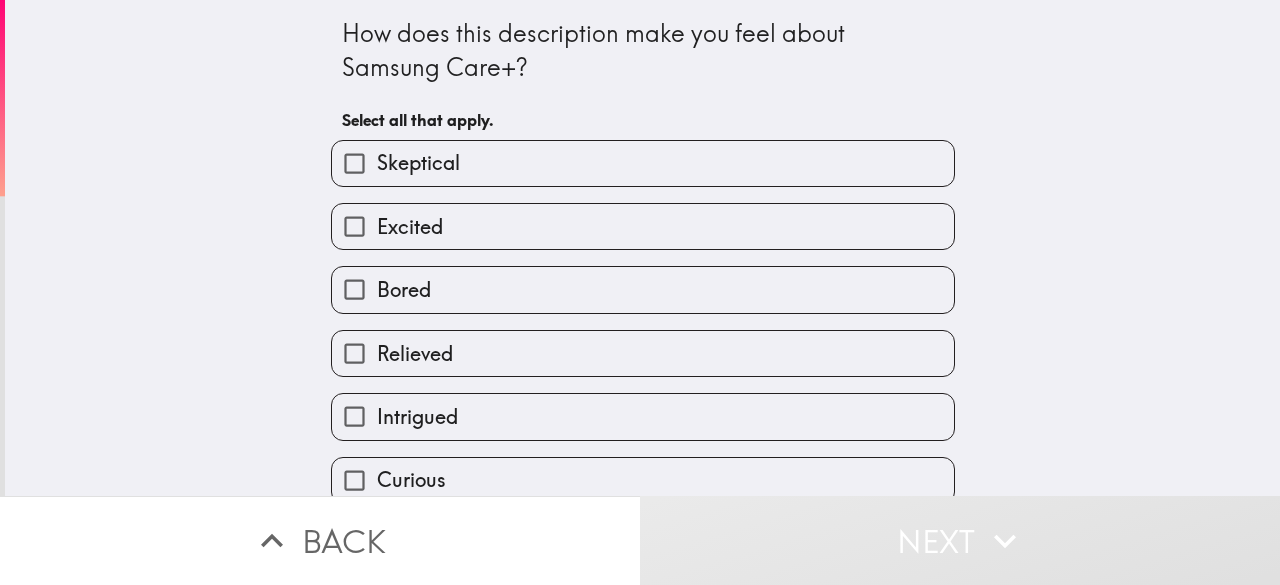 click on "Excited" at bounding box center (643, 226) 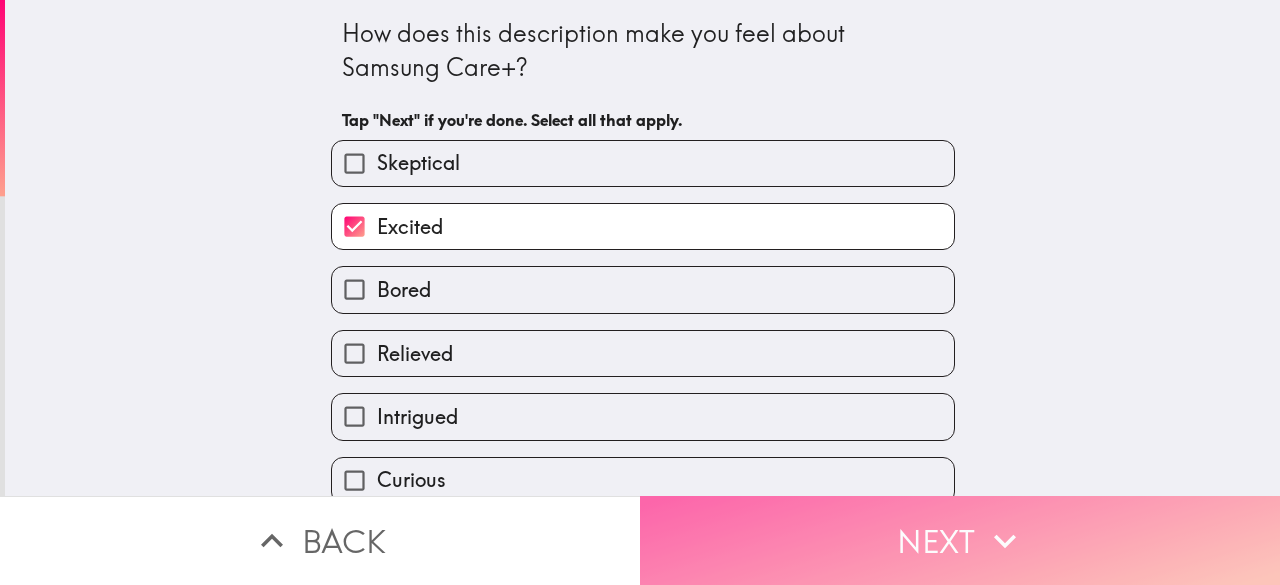 click on "Next" at bounding box center (960, 540) 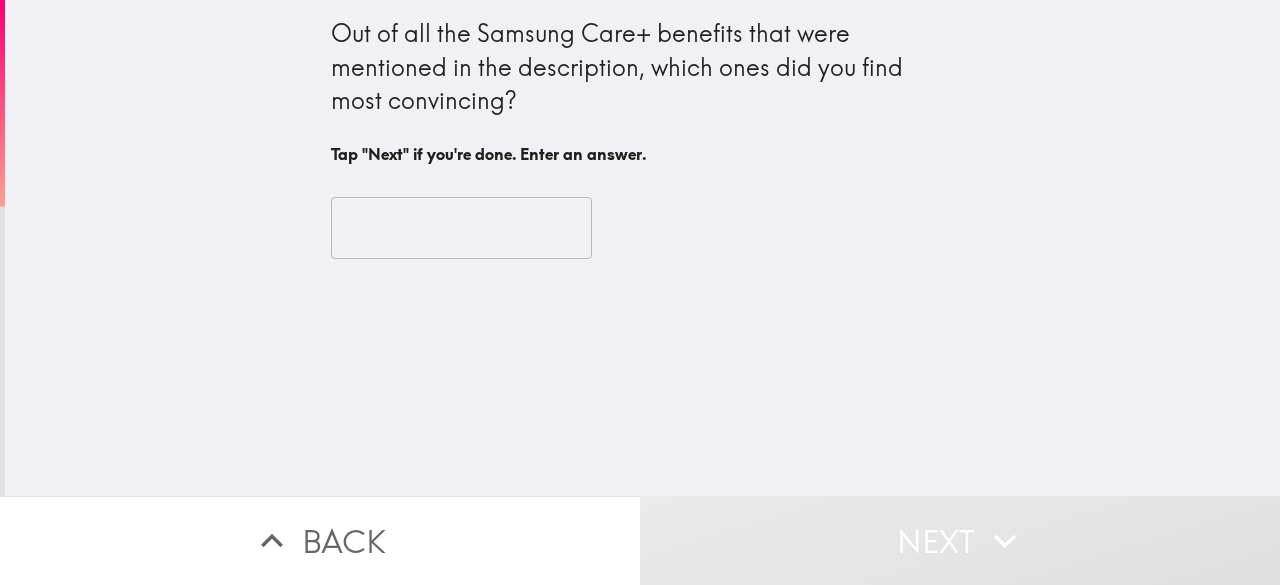 click at bounding box center (461, 228) 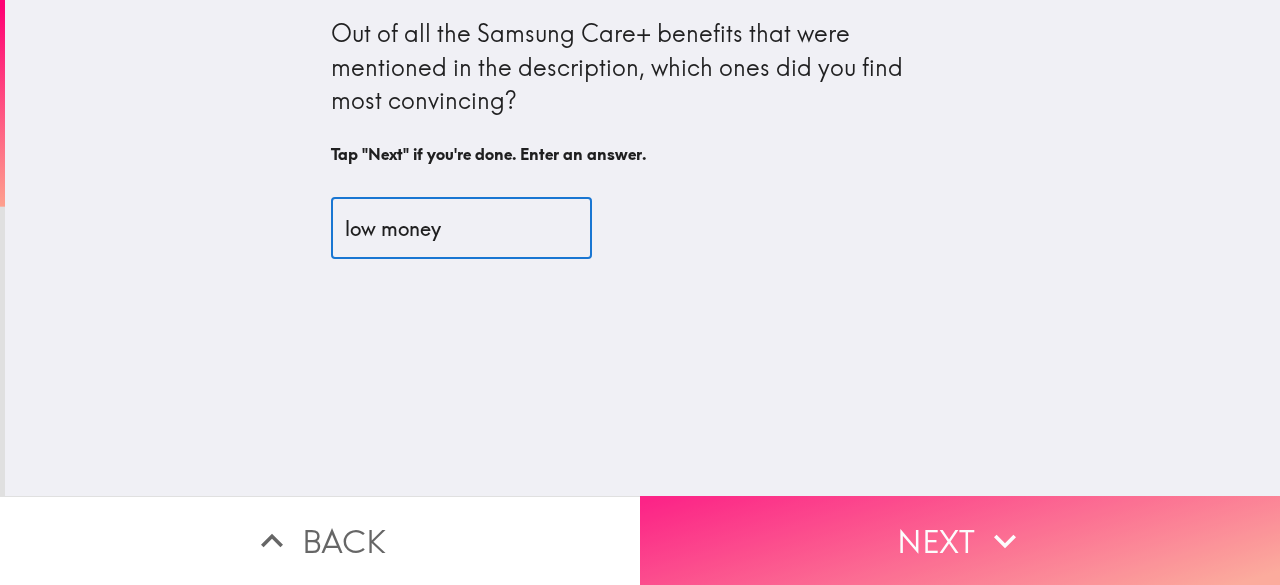 type on "low money" 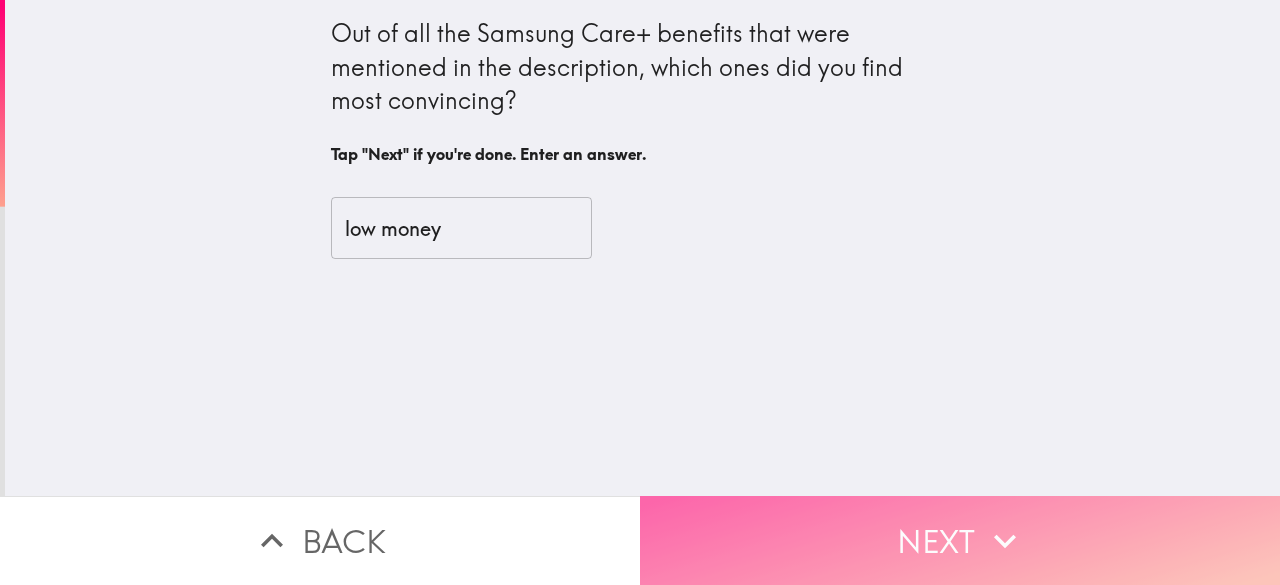 click on "Next" at bounding box center (960, 540) 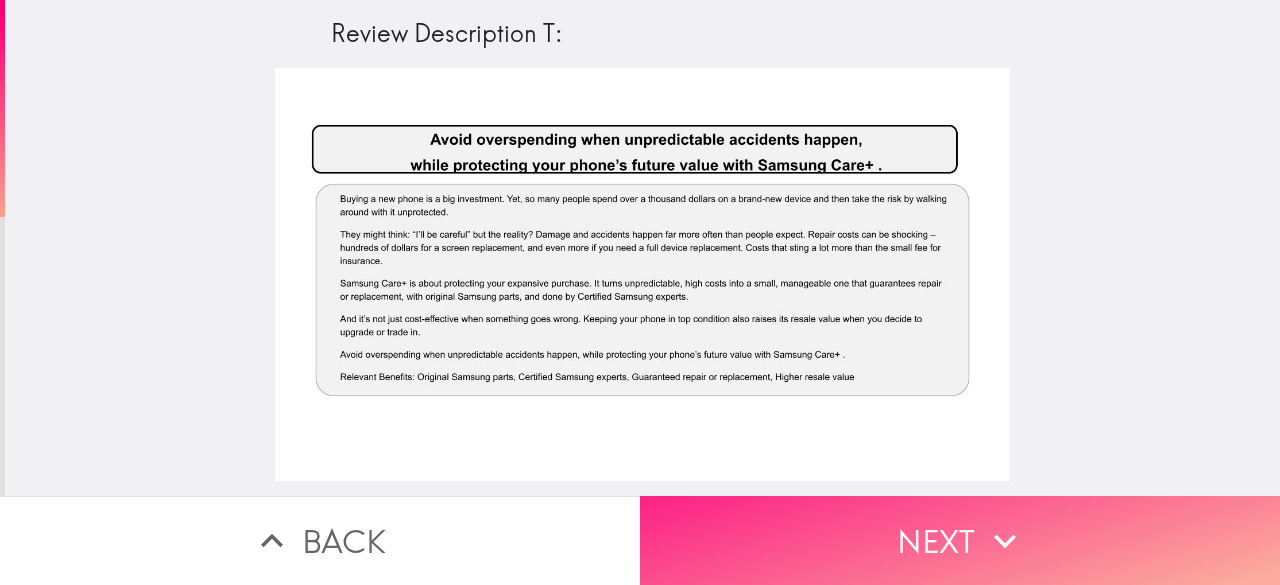 click 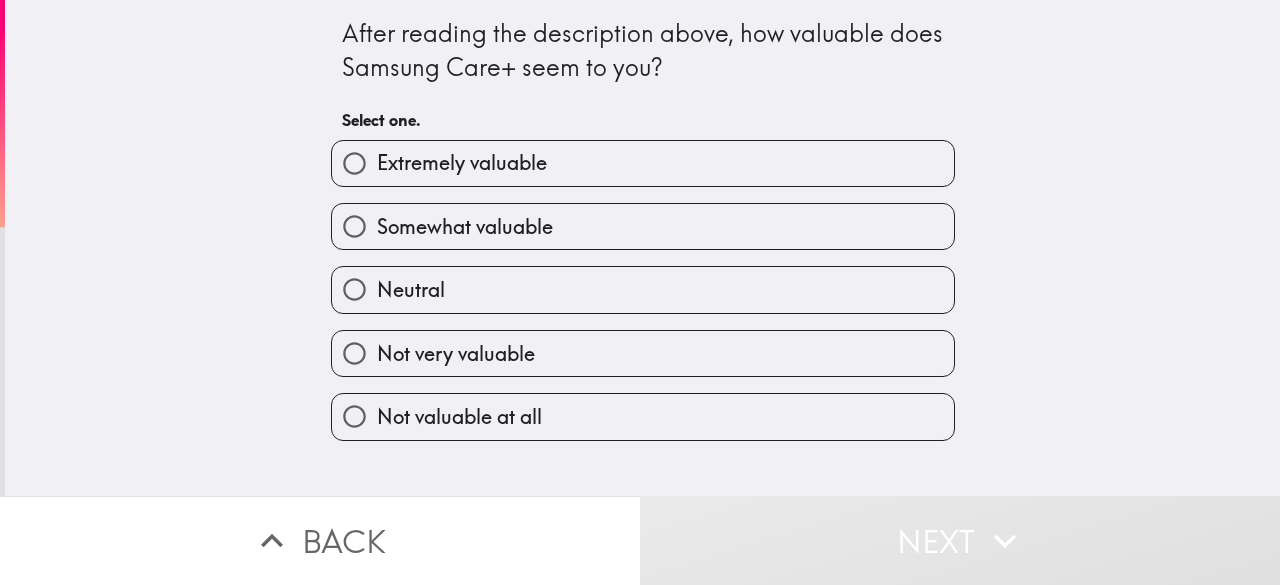 click on "Neutral" at bounding box center (643, 289) 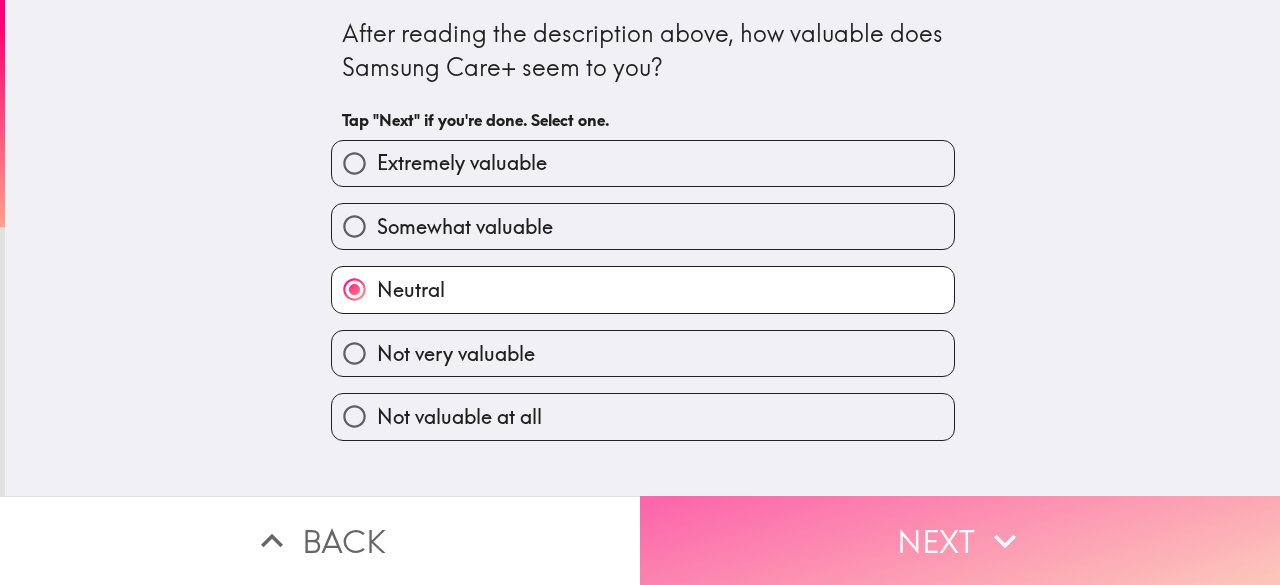 click on "Next" at bounding box center [960, 540] 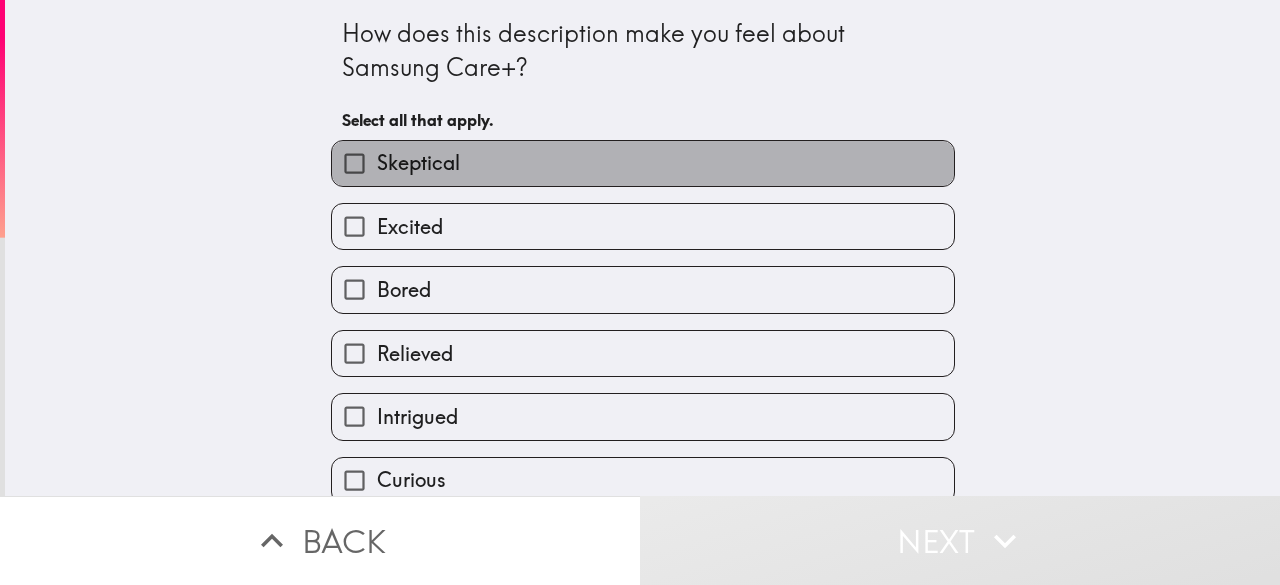 click on "Skeptical" at bounding box center [643, 163] 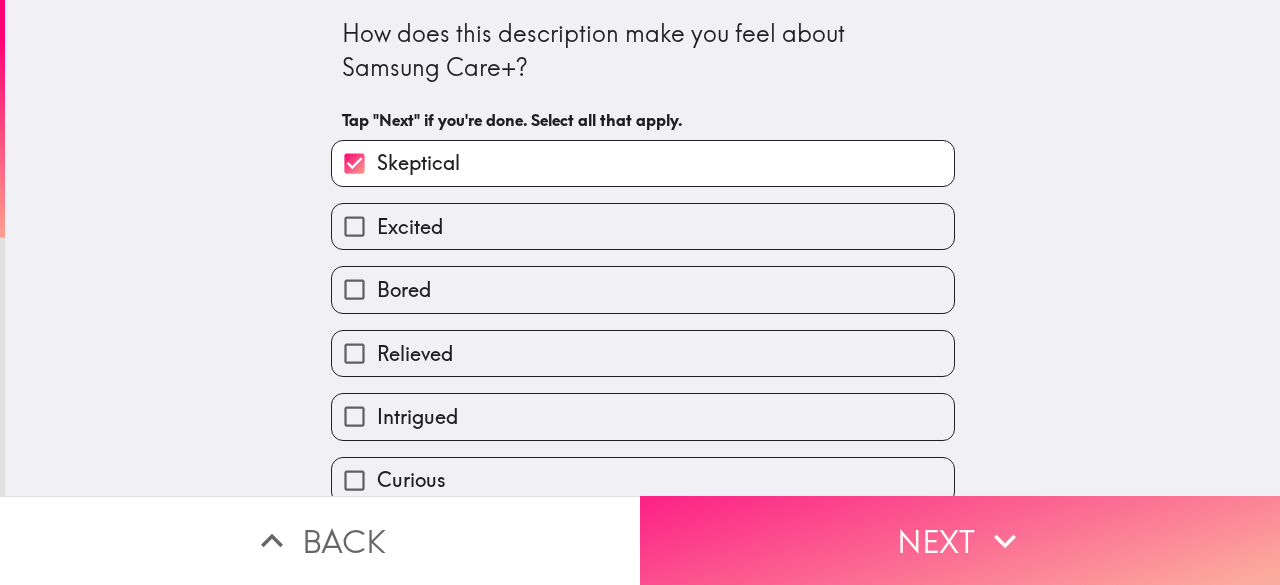 click on "Next" at bounding box center [960, 540] 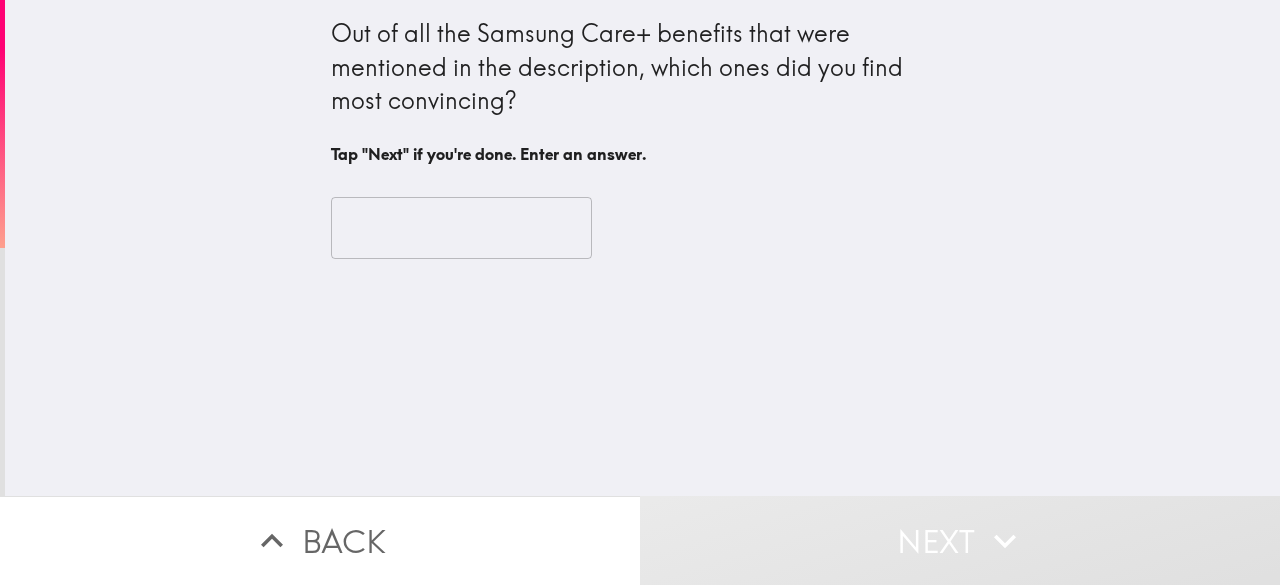 click at bounding box center (461, 228) 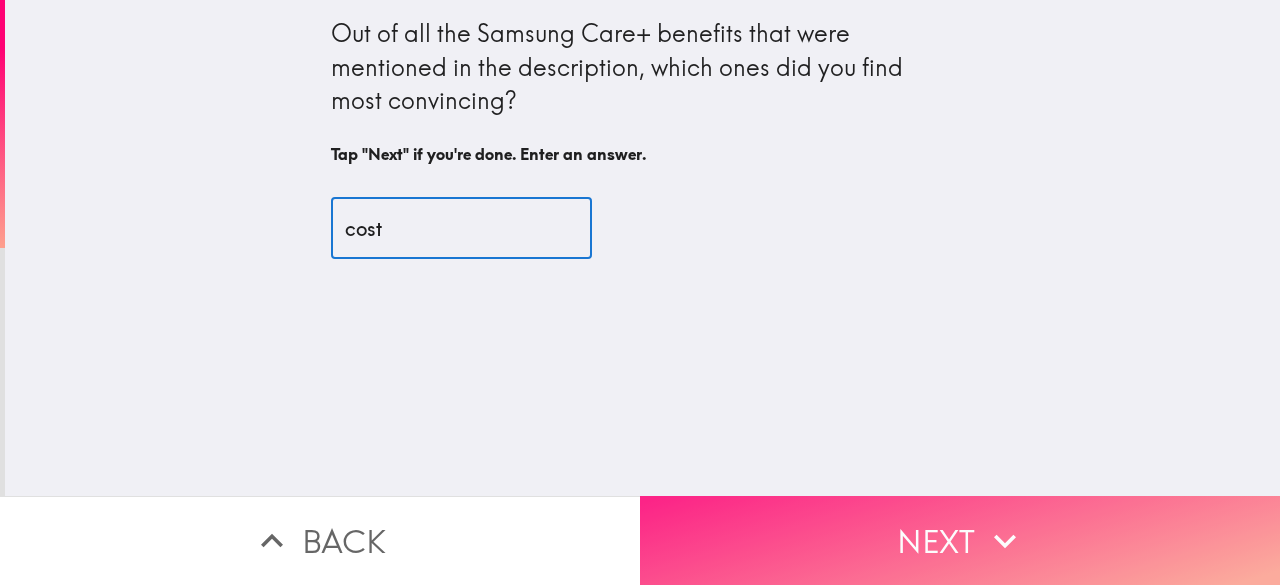 type on "cost" 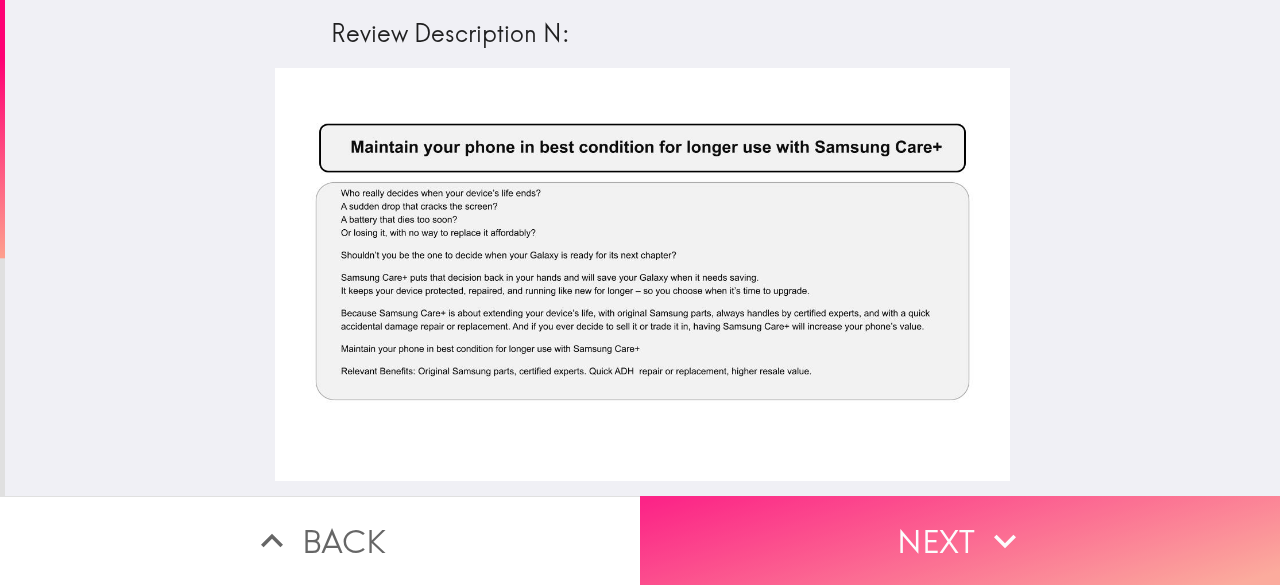 click 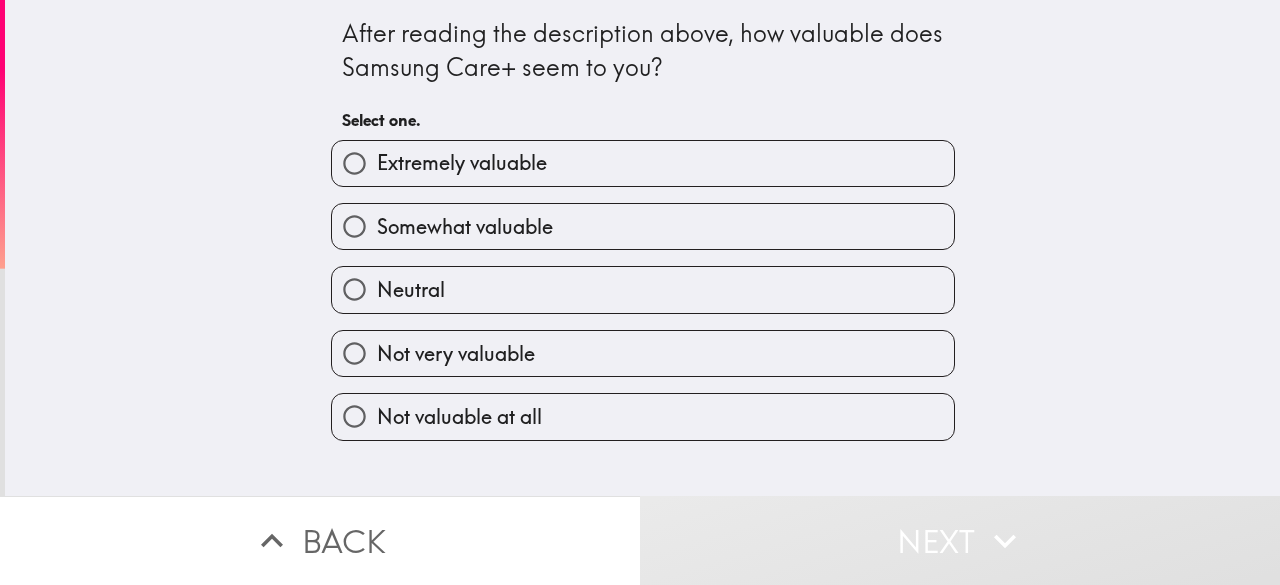 click on "Extremely valuable" at bounding box center [643, 163] 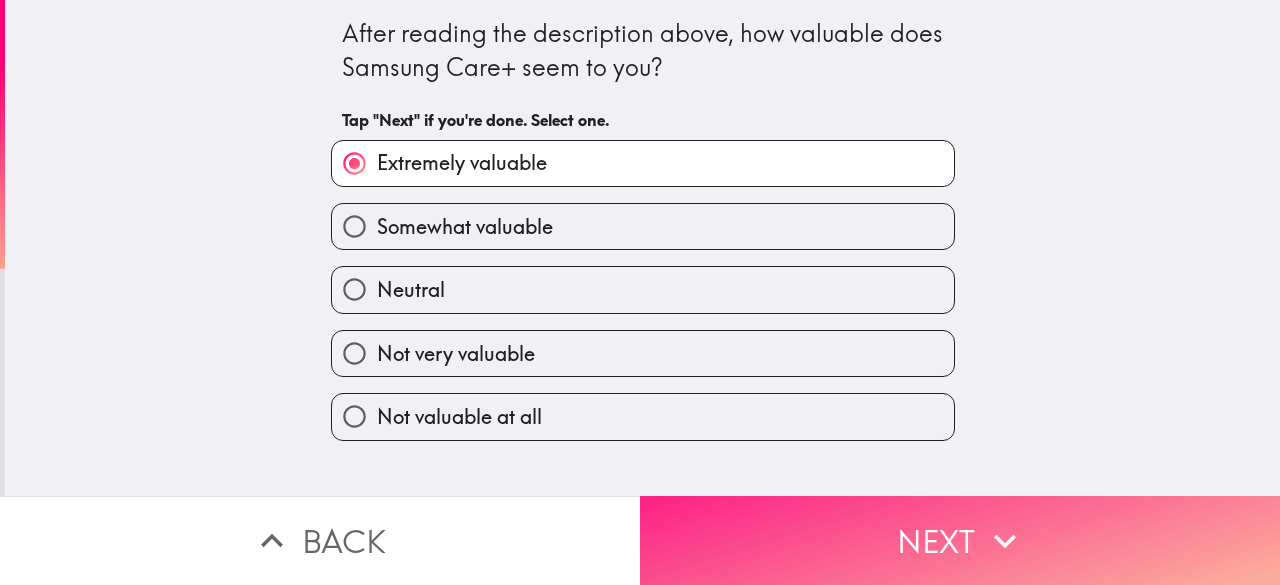 click on "Next" at bounding box center (960, 540) 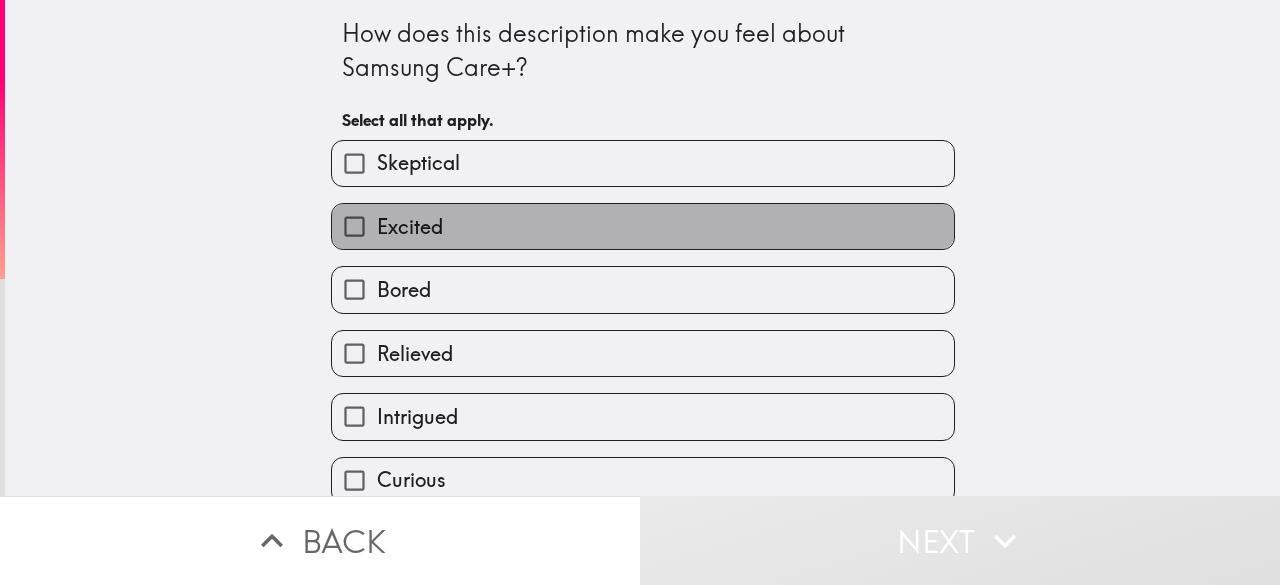 click on "Excited" at bounding box center (643, 226) 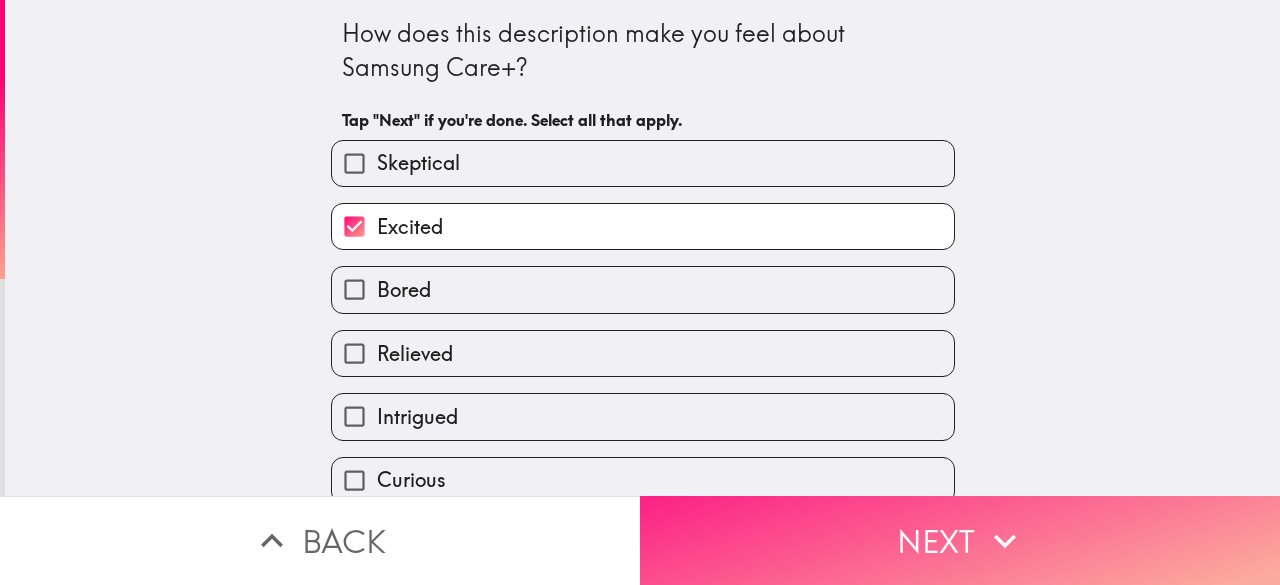 click on "Next" at bounding box center (960, 540) 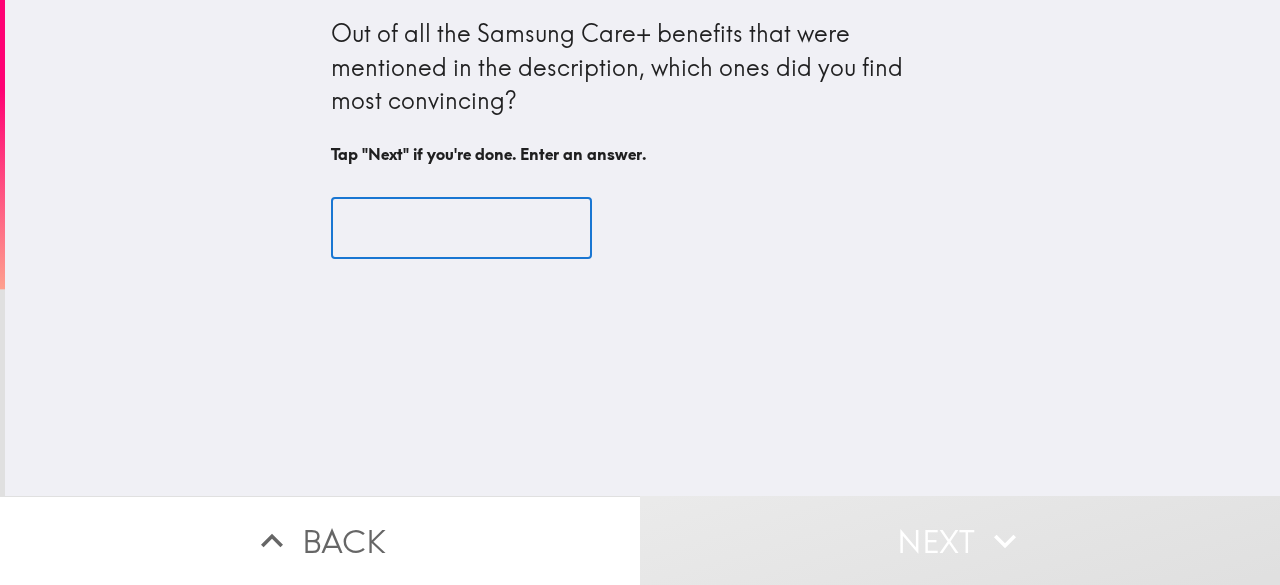 click at bounding box center (461, 228) 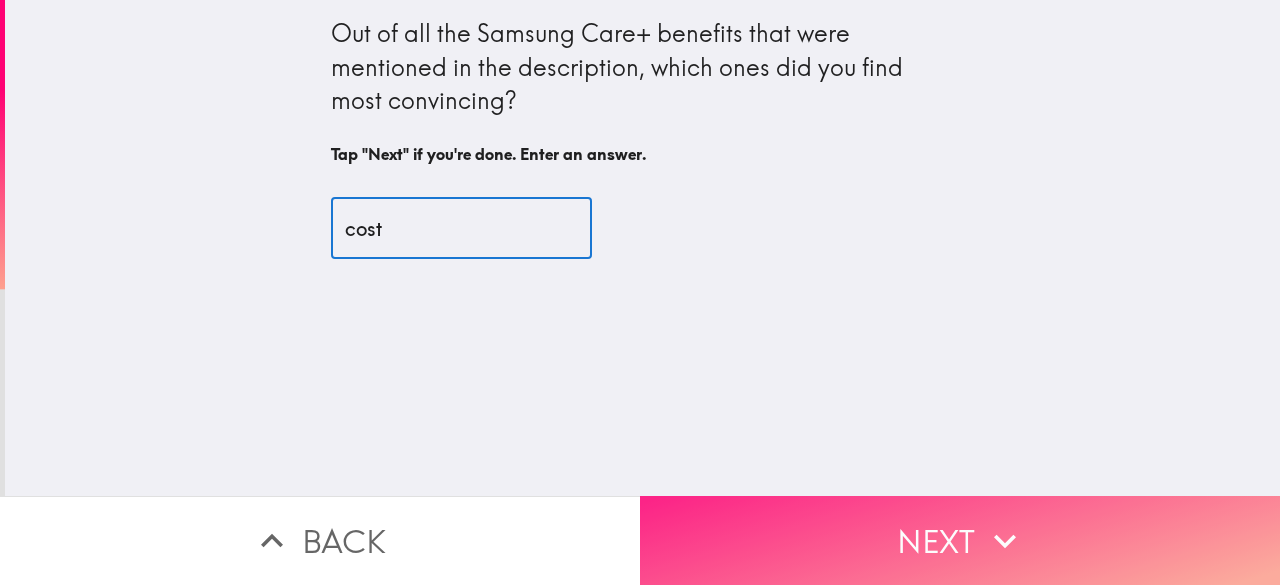 type on "cost" 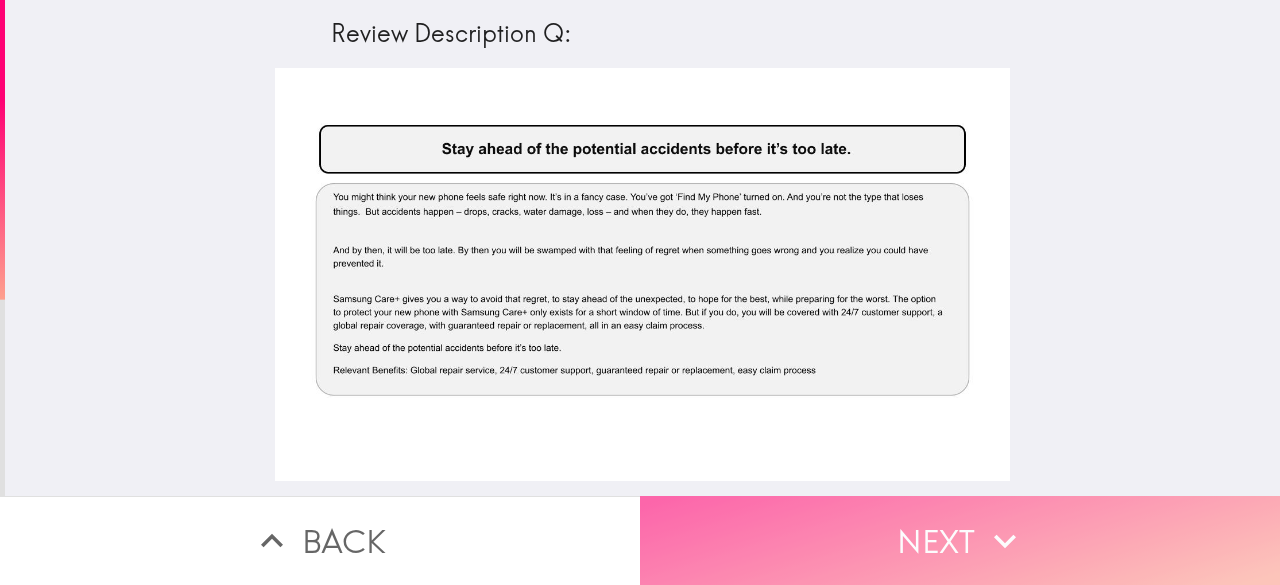 click on "Next" at bounding box center (960, 540) 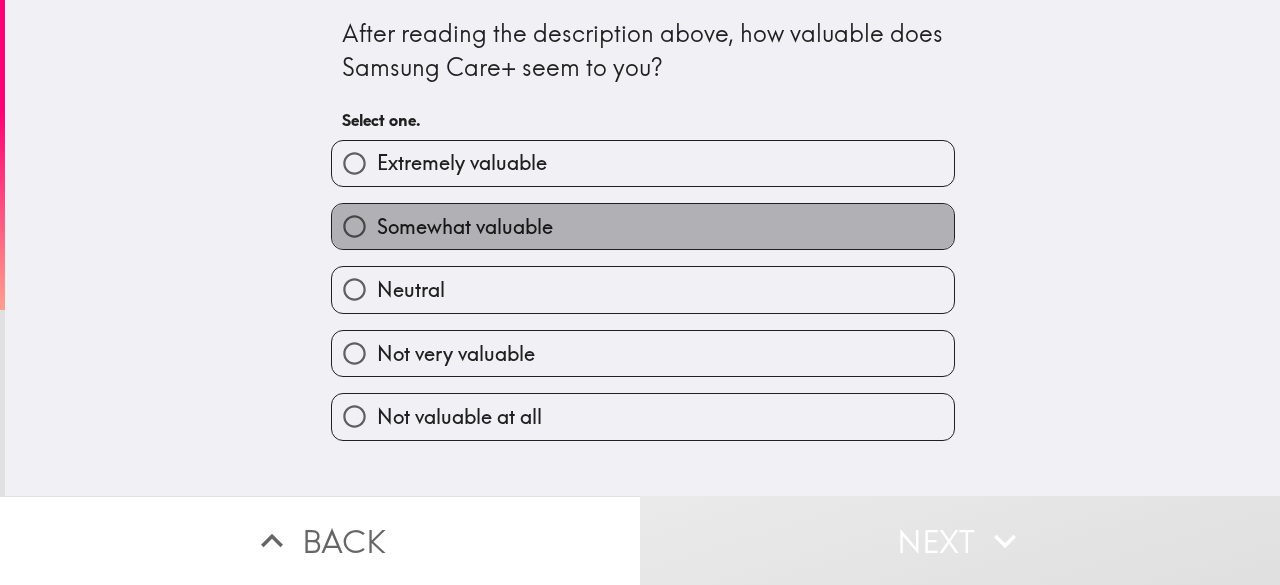 click on "Somewhat valuable" at bounding box center [643, 226] 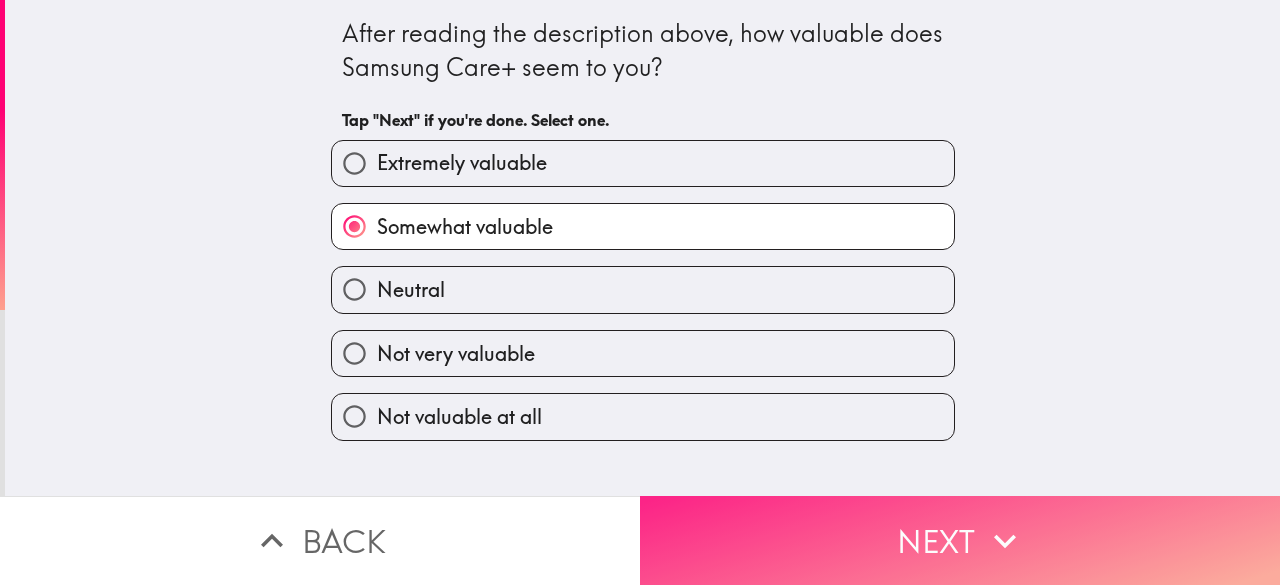 click on "Next" at bounding box center (960, 540) 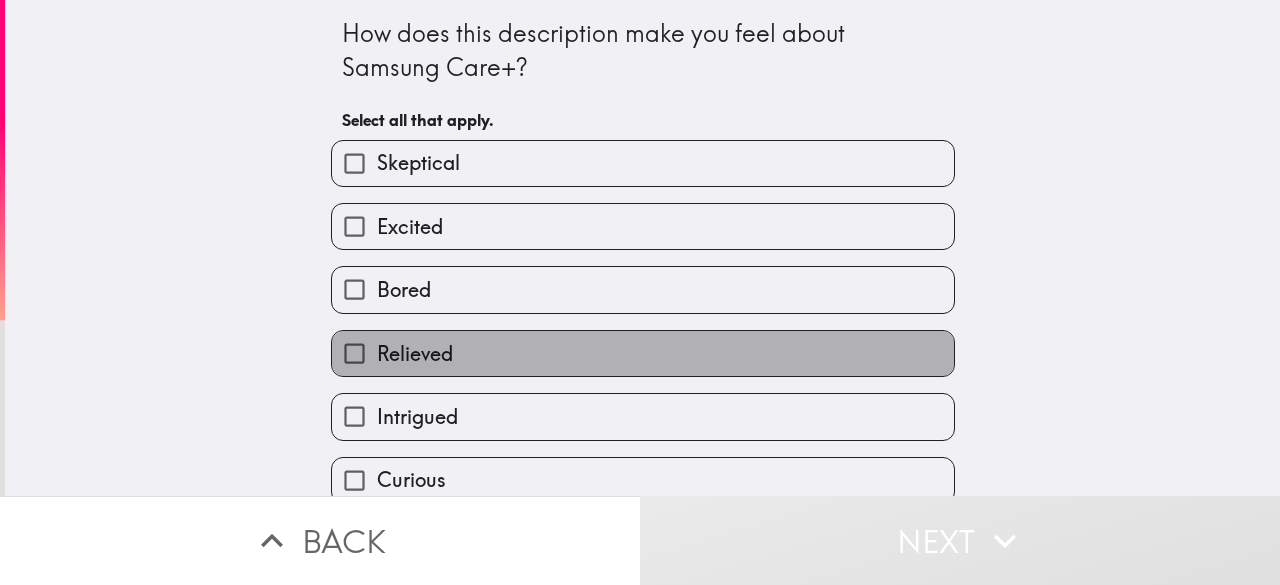 click on "Relieved" at bounding box center [643, 353] 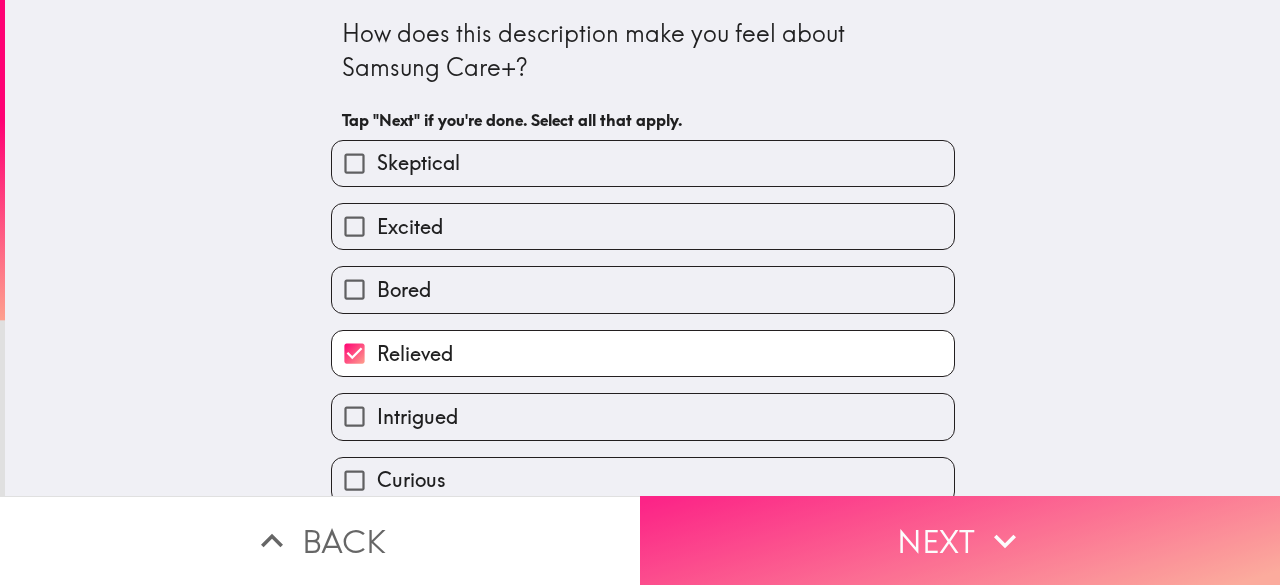 click on "Next" at bounding box center (960, 540) 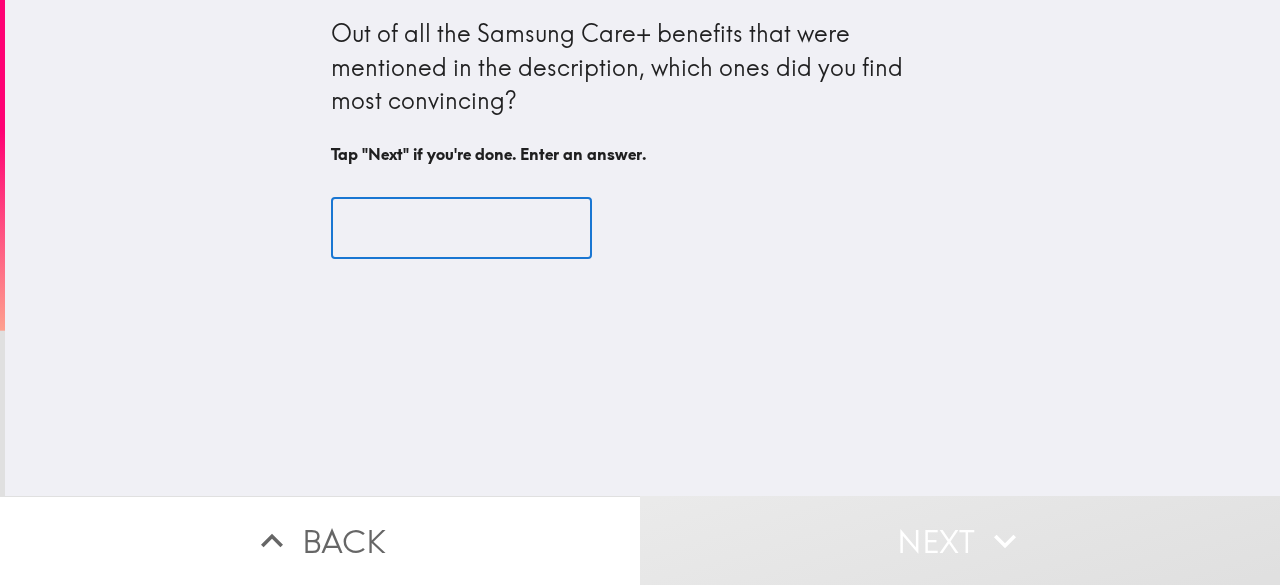 click at bounding box center (461, 228) 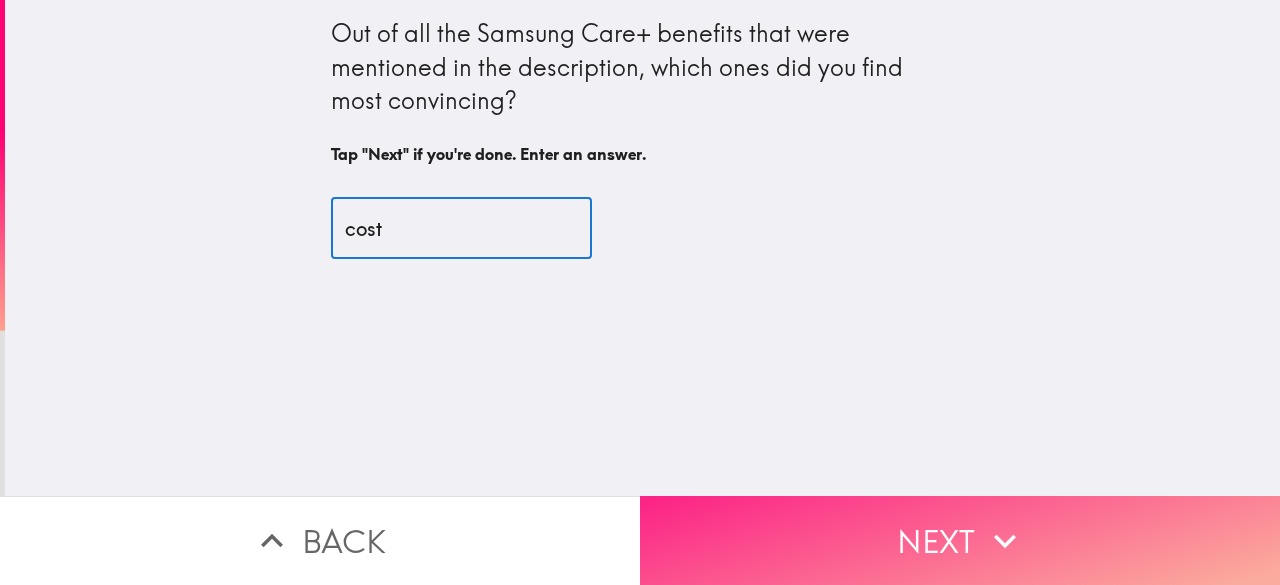 type on "cost" 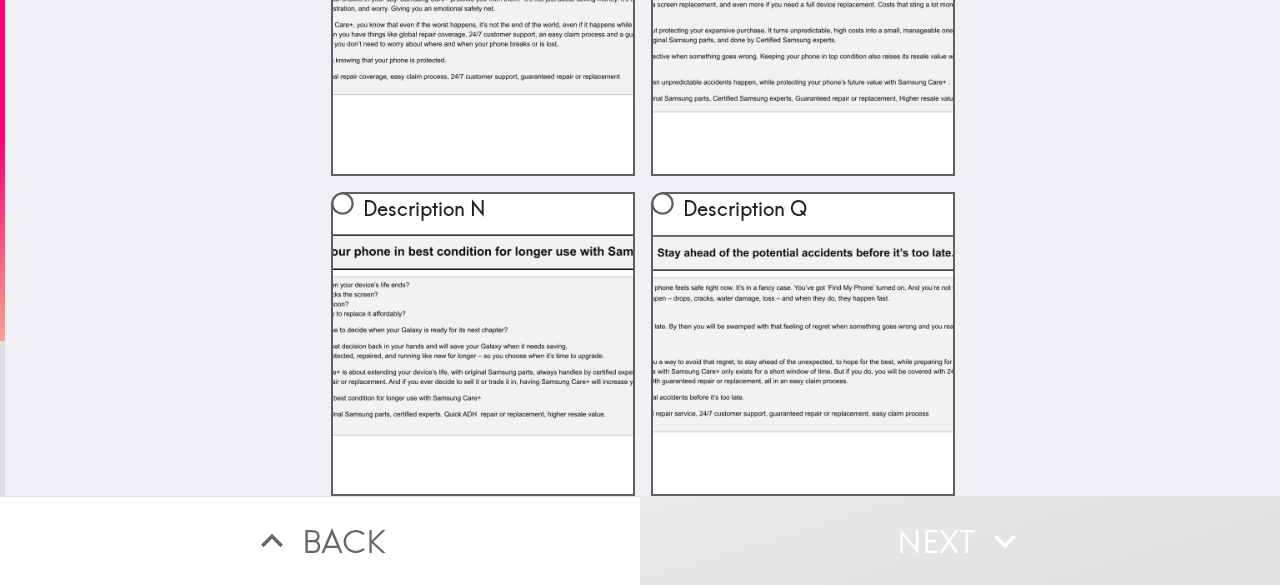 scroll, scrollTop: 282, scrollLeft: 0, axis: vertical 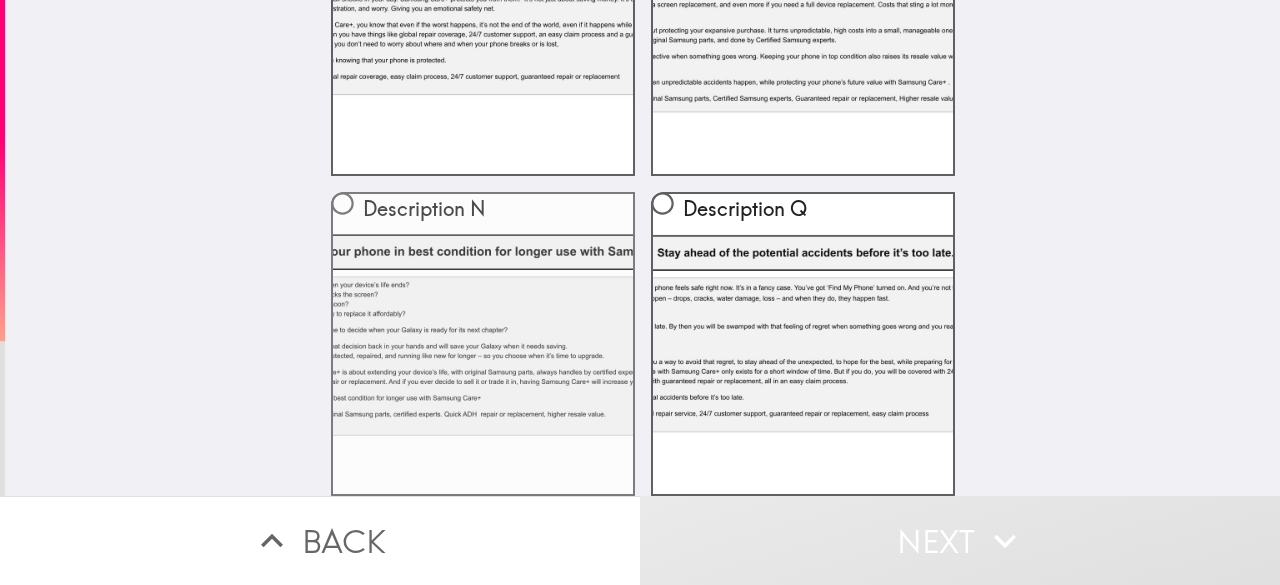 click on "Description N" at bounding box center [483, 213] 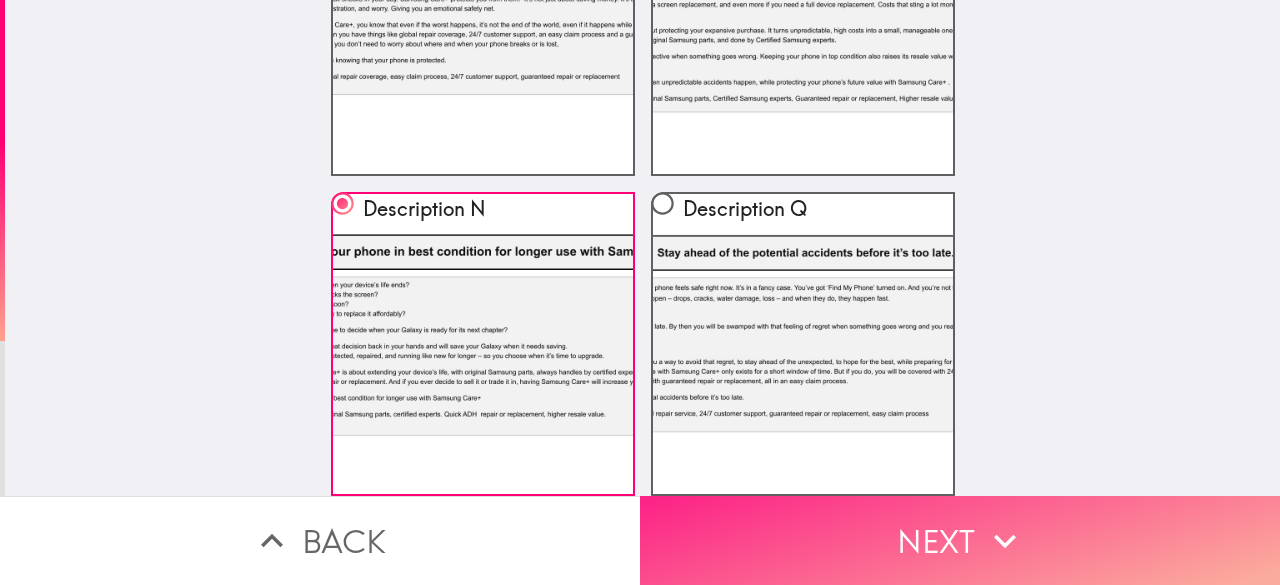 click on "Next" at bounding box center (960, 540) 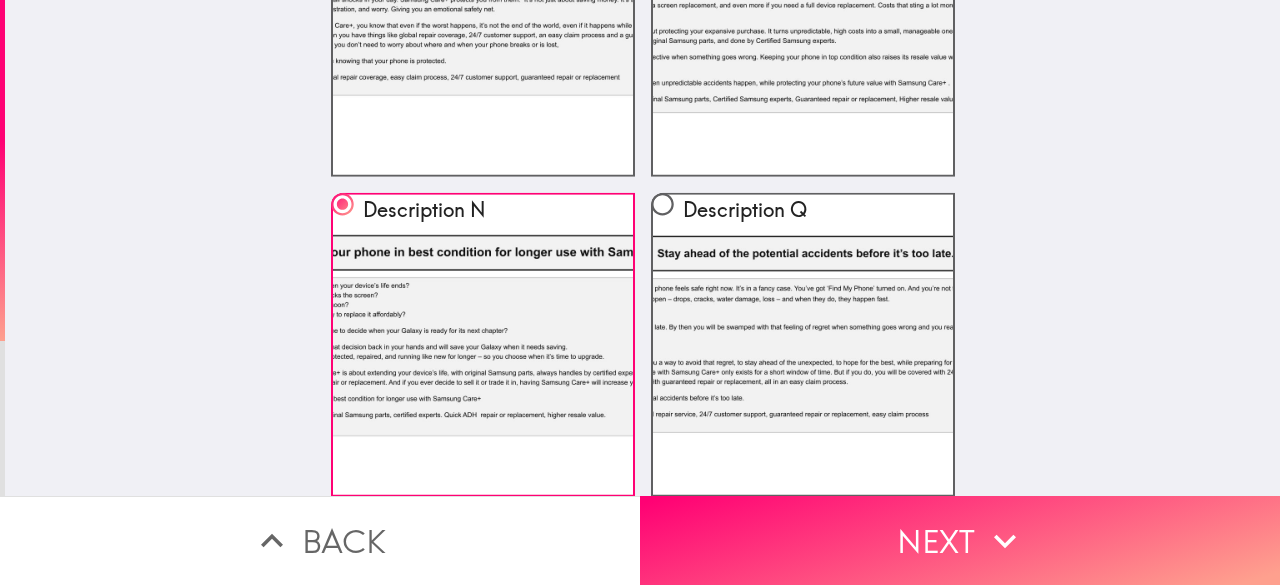 scroll, scrollTop: 88, scrollLeft: 0, axis: vertical 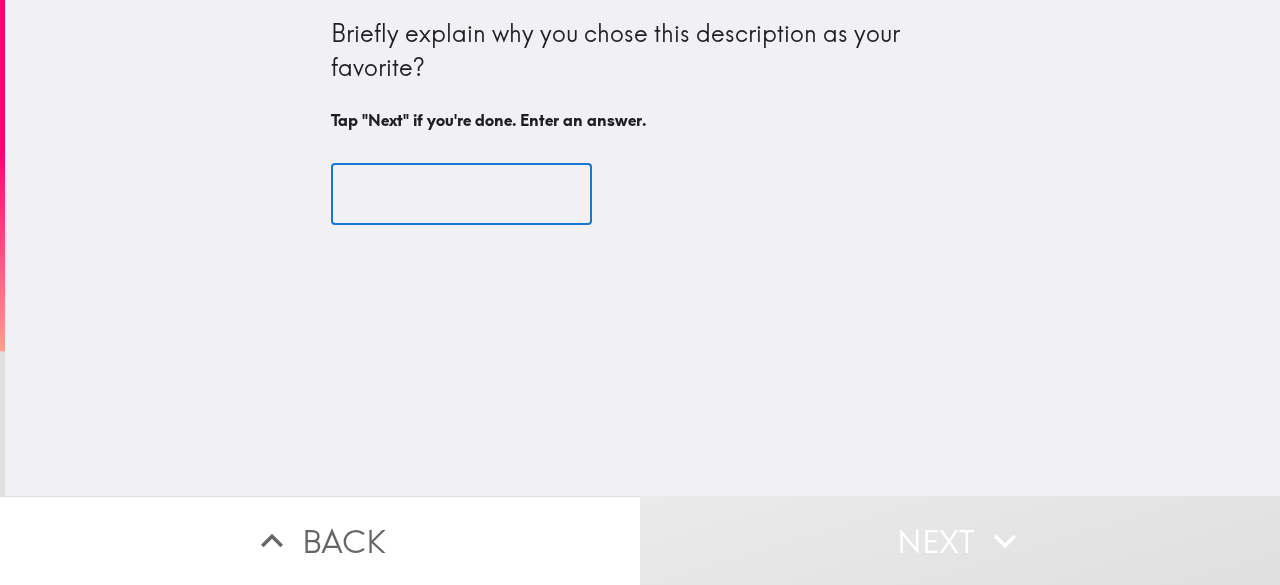 click at bounding box center (461, 195) 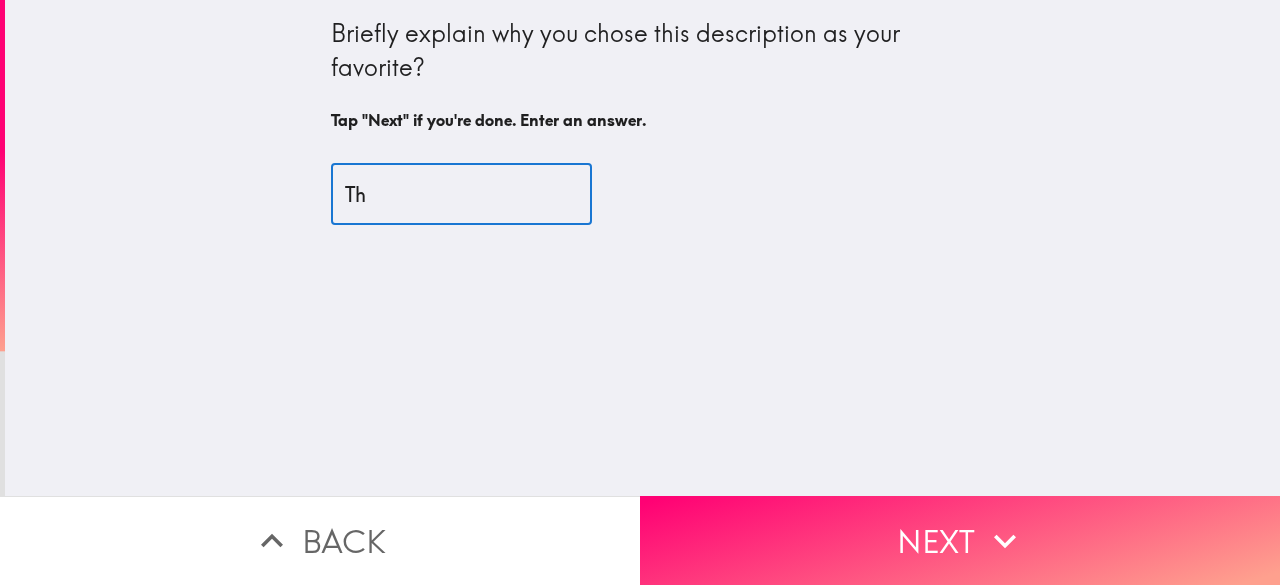 type on "T" 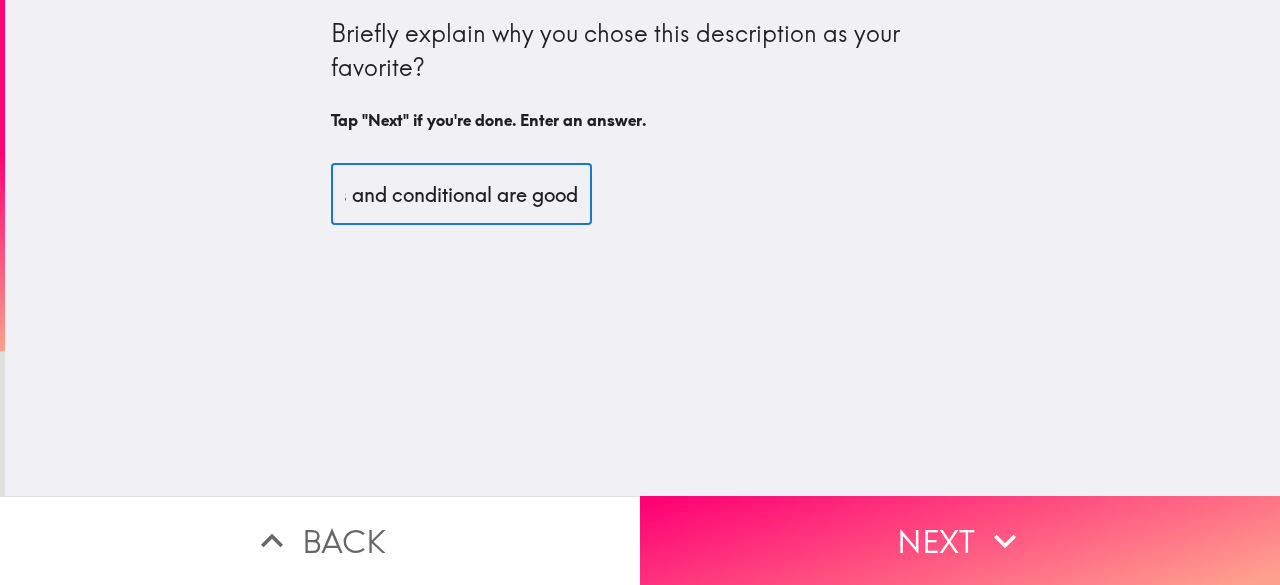scroll, scrollTop: 0, scrollLeft: 110, axis: horizontal 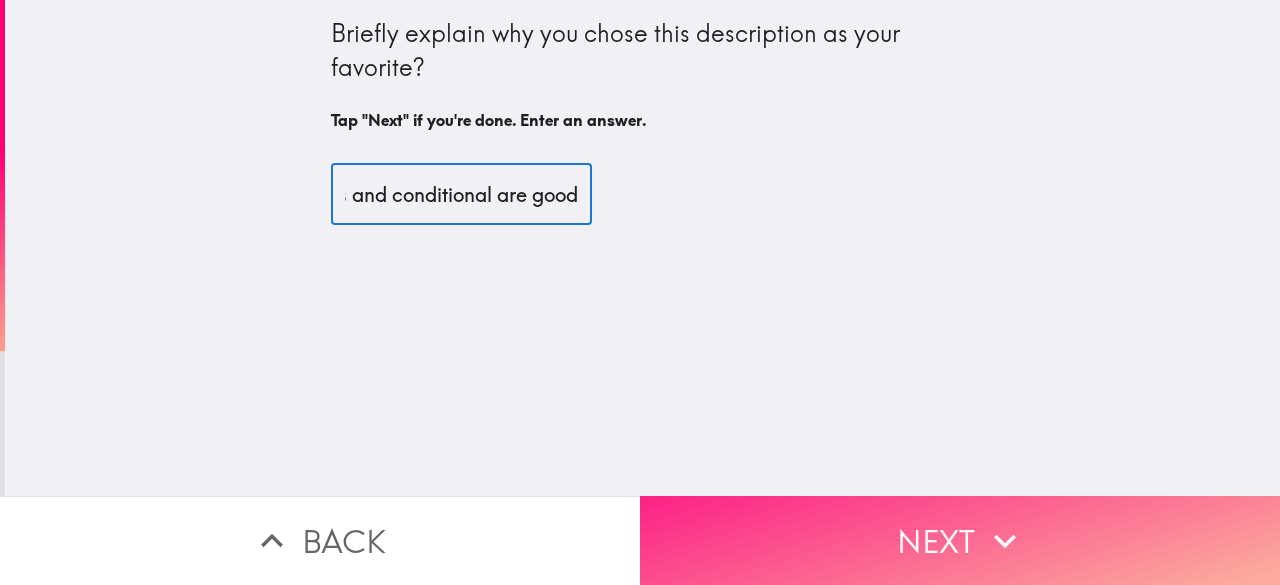 type on "The terms and conditional are good" 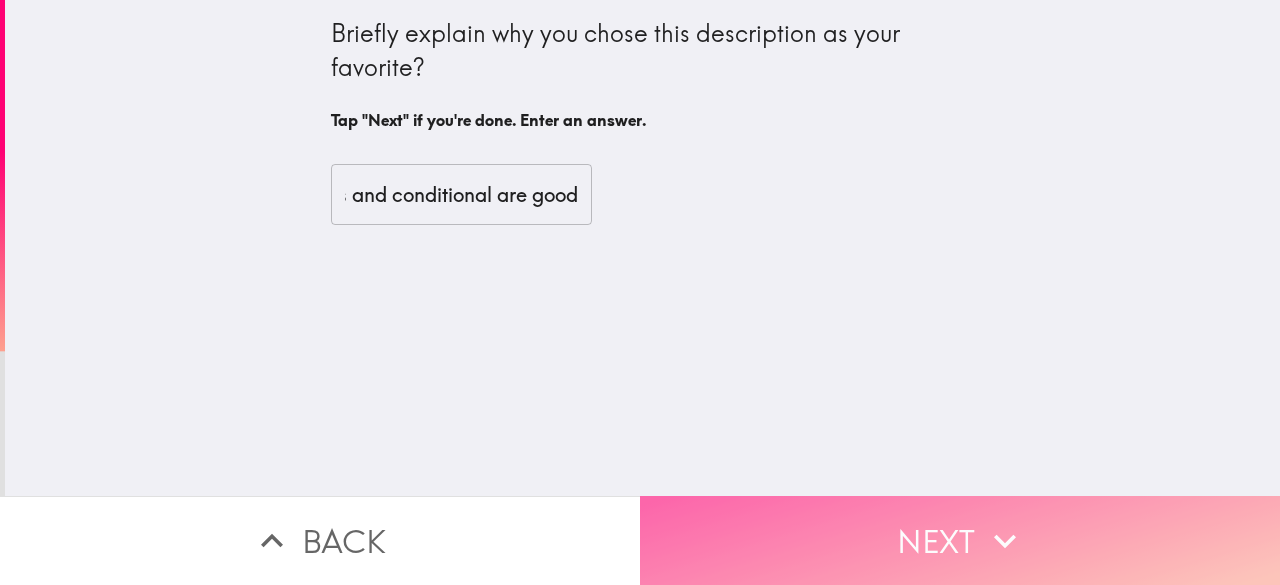 click 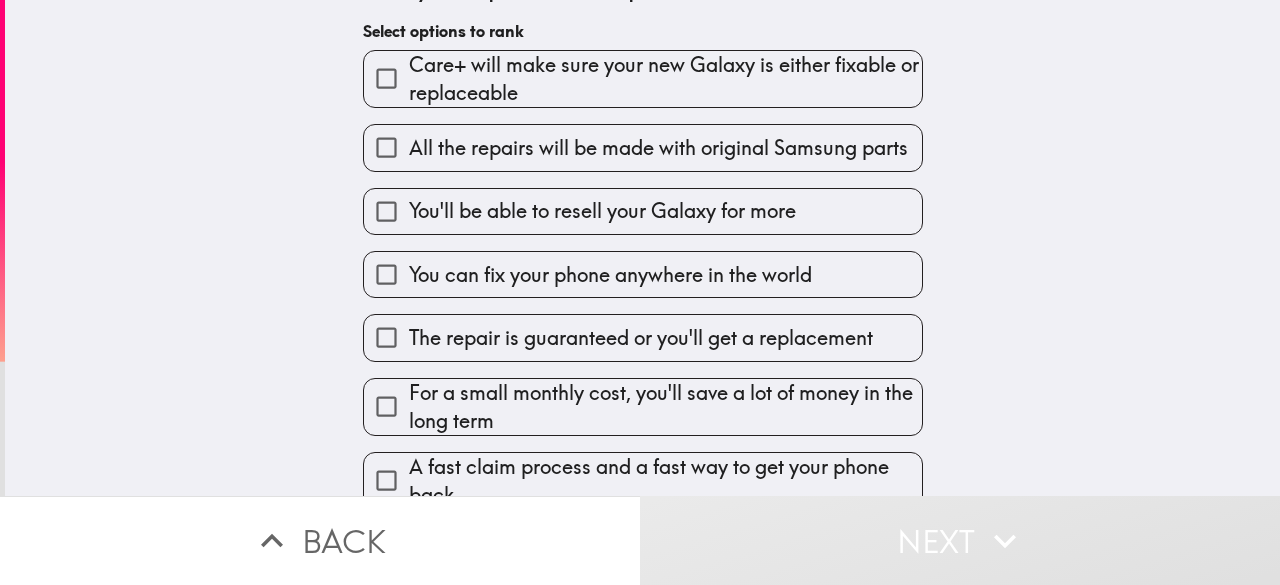 scroll, scrollTop: 200, scrollLeft: 0, axis: vertical 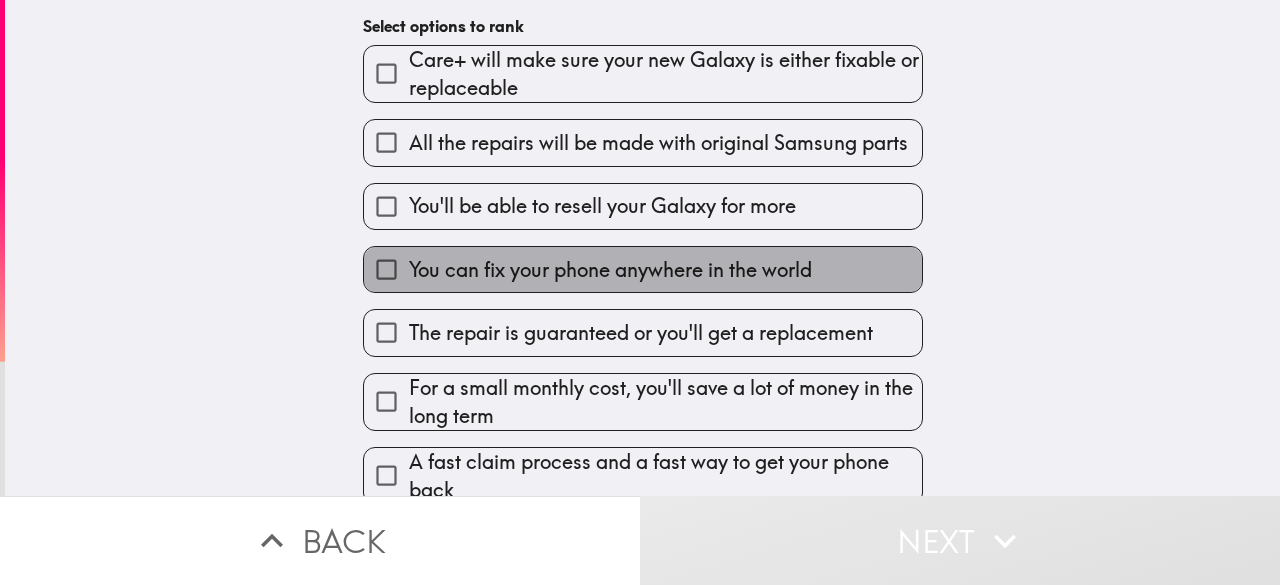 click on "You can fix your phone anywhere in the world" at bounding box center [610, 270] 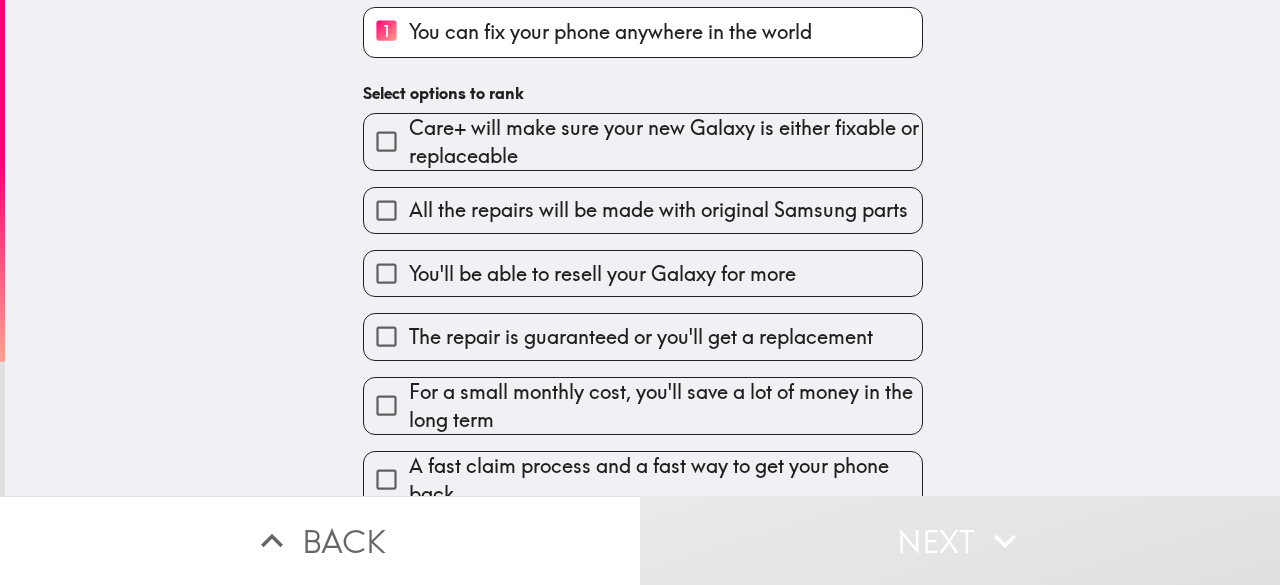 click on "For a small monthly cost, you'll save a lot of money in the long term" at bounding box center (665, 406) 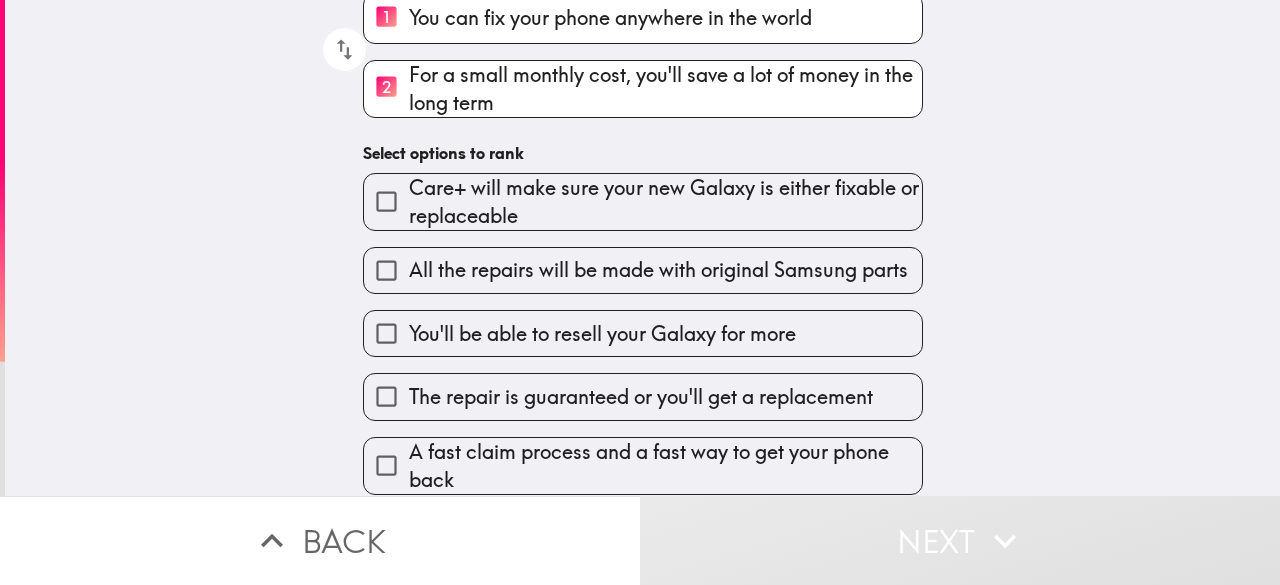 scroll, scrollTop: 360, scrollLeft: 0, axis: vertical 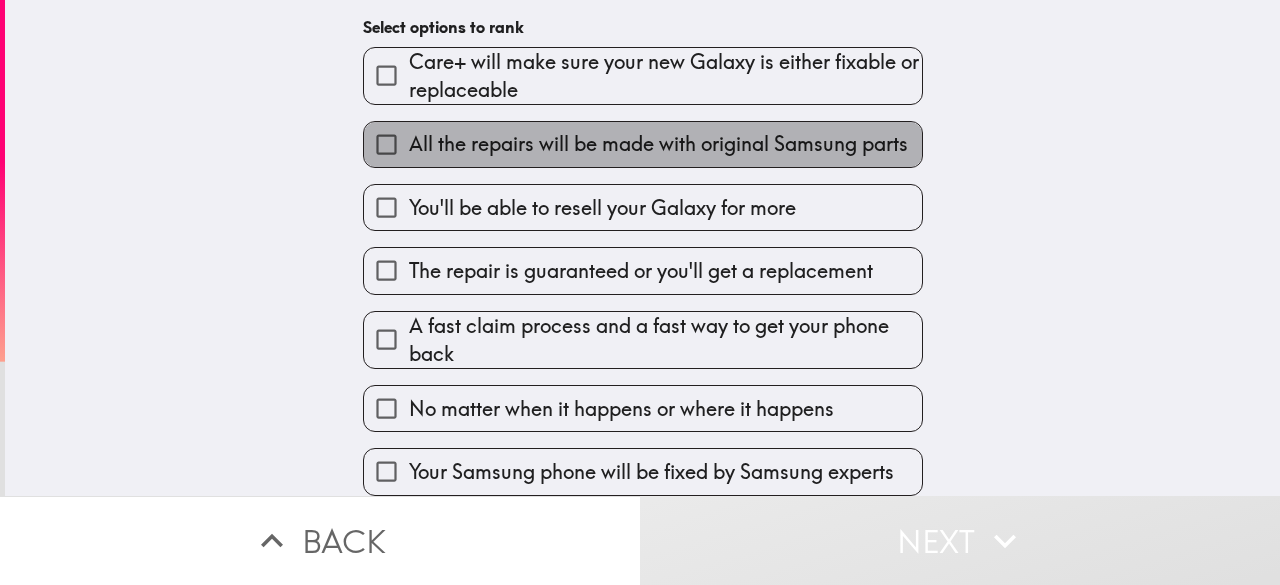 click on "All the repairs will be made with original Samsung parts" at bounding box center (643, 144) 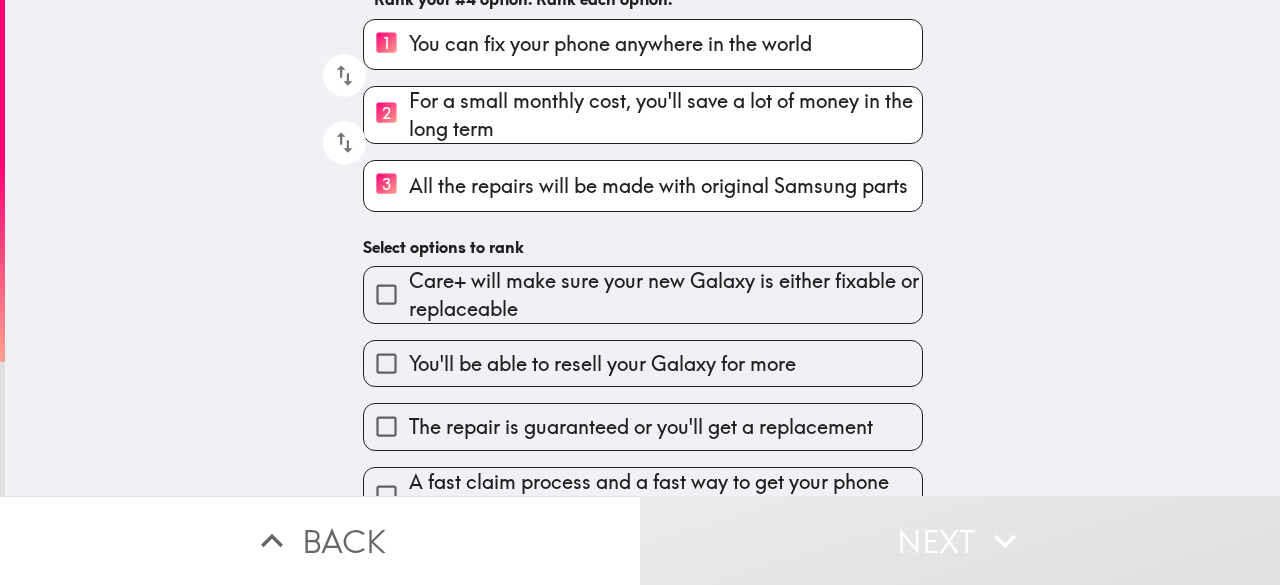 scroll, scrollTop: 300, scrollLeft: 0, axis: vertical 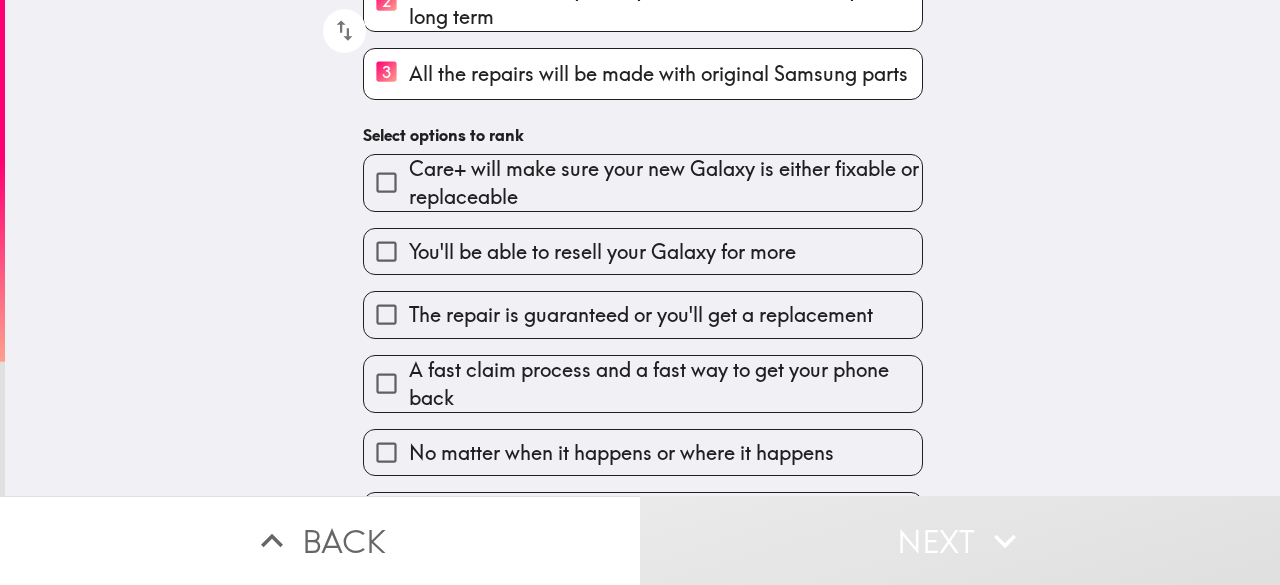 drag, startPoint x: 584, startPoint y: 397, endPoint x: 839, endPoint y: 388, distance: 255.15877 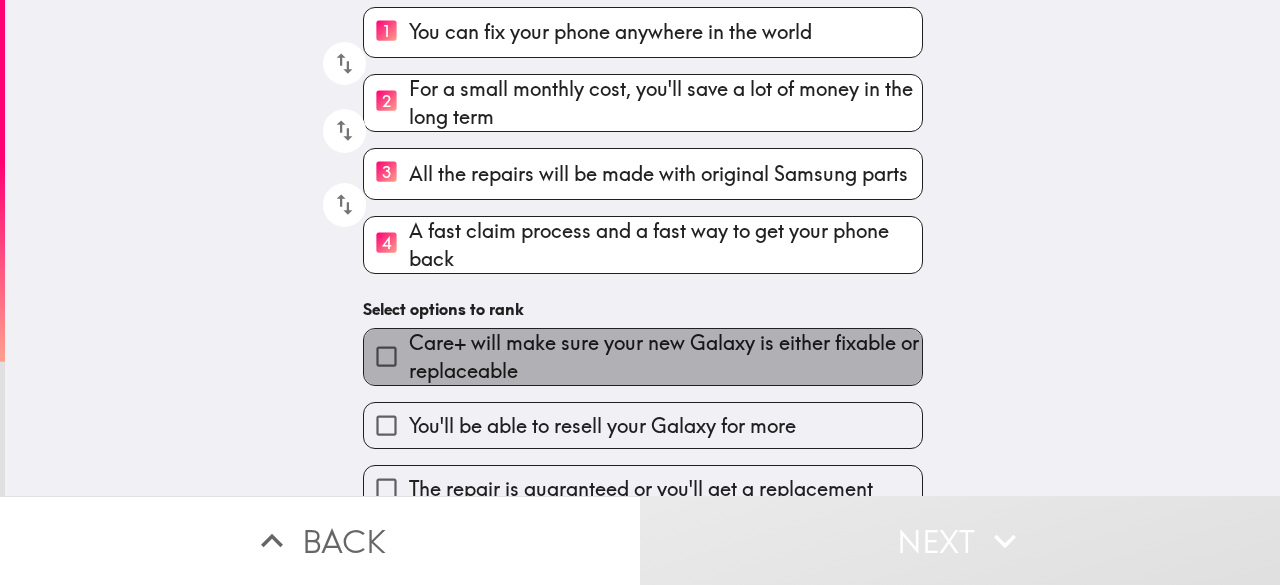 drag, startPoint x: 711, startPoint y: 363, endPoint x: 952, endPoint y: 367, distance: 241.03319 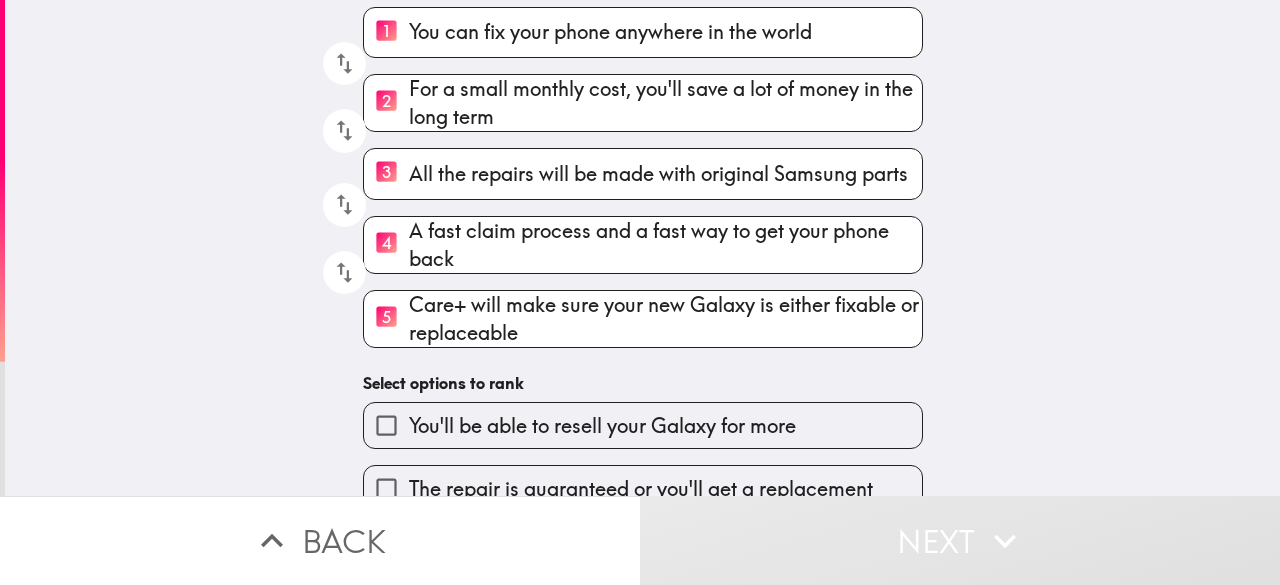 scroll, scrollTop: 364, scrollLeft: 0, axis: vertical 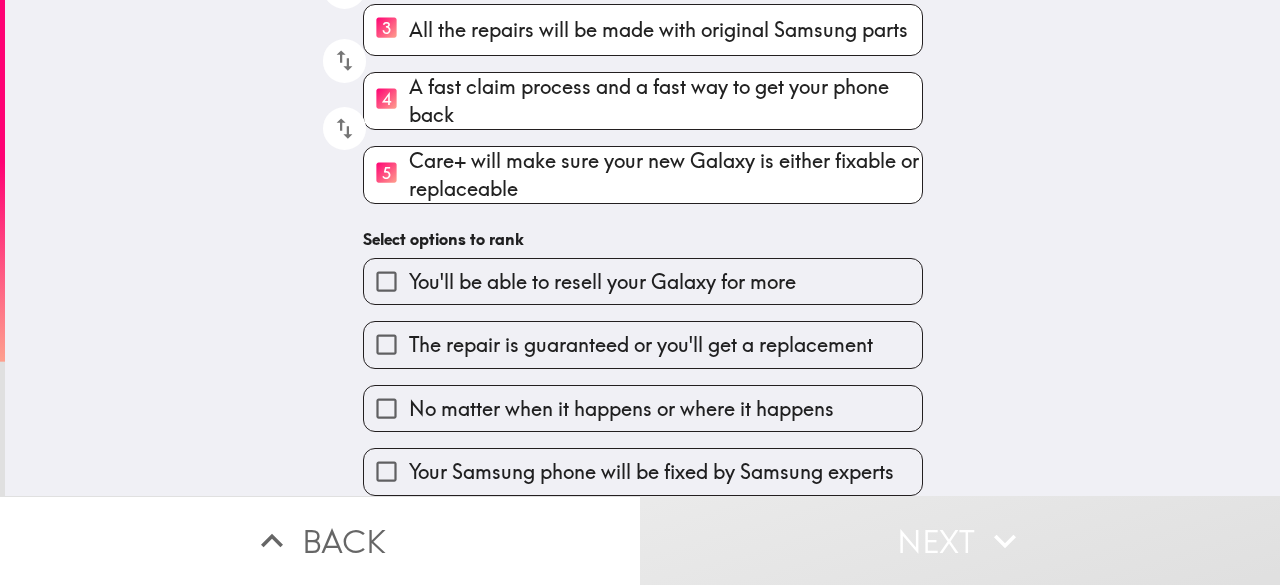 click on "The repair is guaranteed or you'll get a replacement" at bounding box center (641, 345) 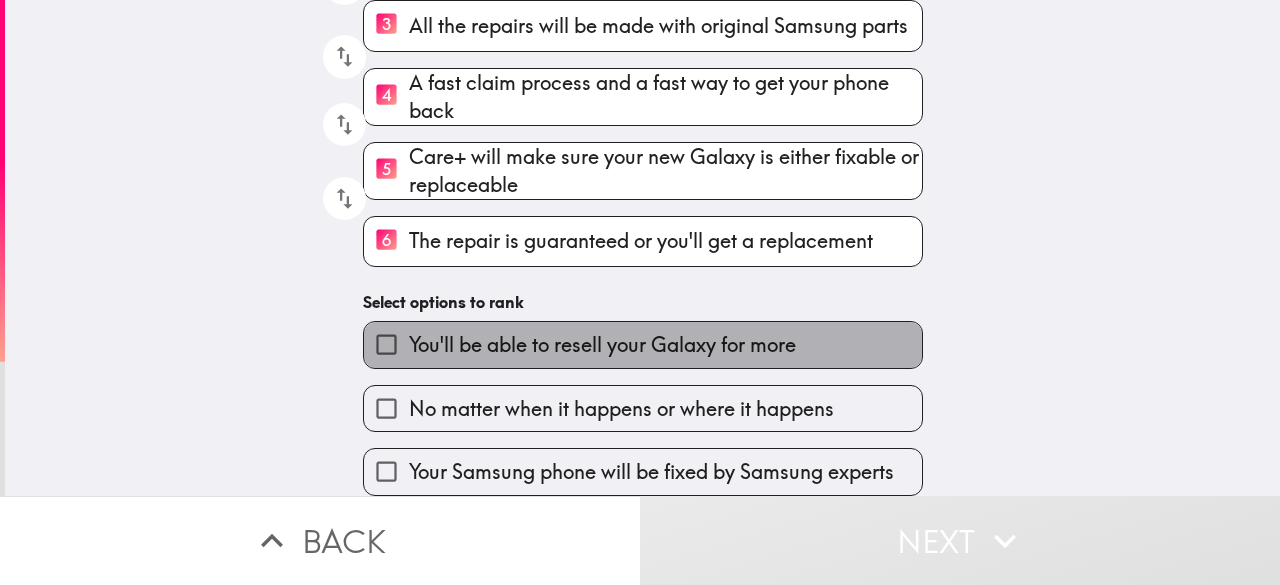 click on "You'll be able to resell your Galaxy for more" at bounding box center [602, 345] 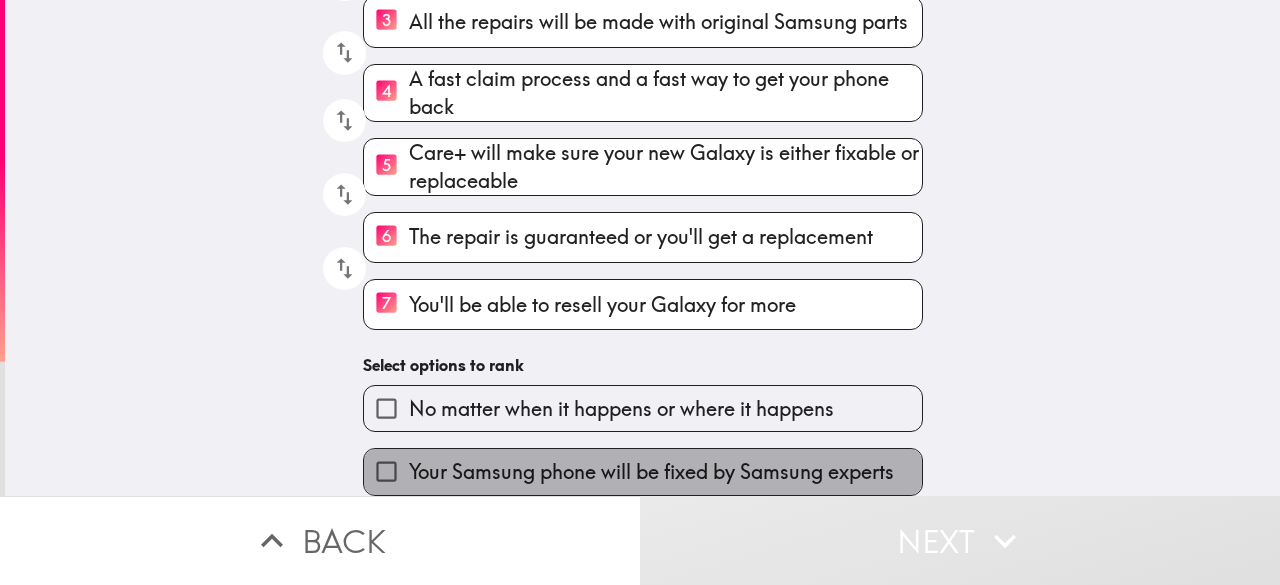click on "Your Samsung phone will be fixed by Samsung experts" at bounding box center [651, 472] 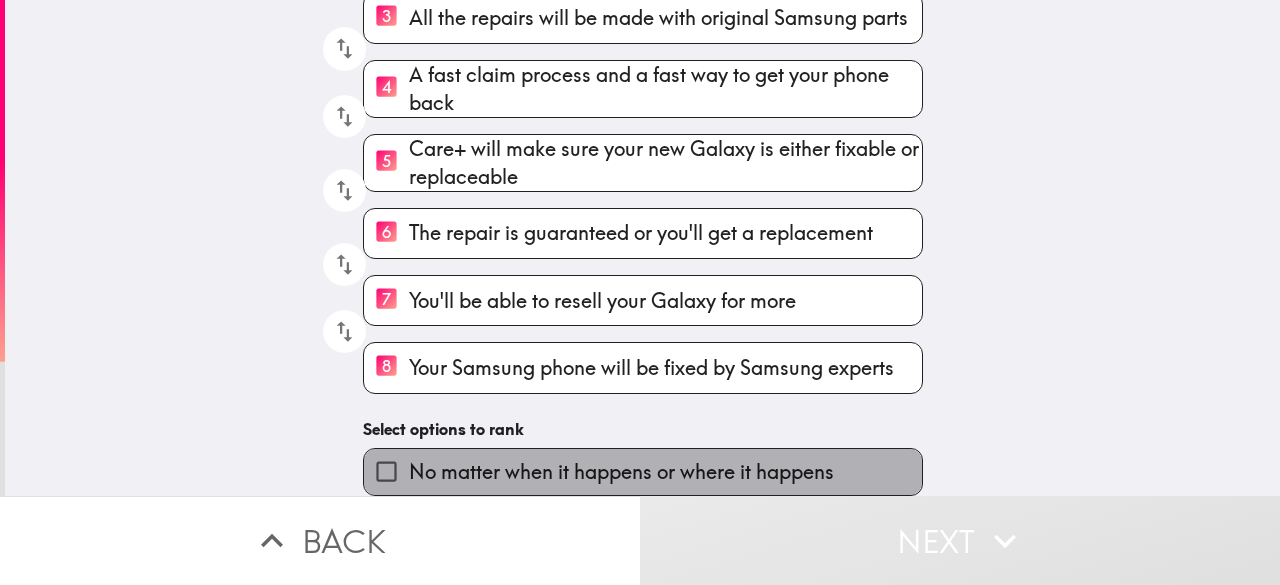 click on "No matter when it happens or where it happens" at bounding box center (621, 472) 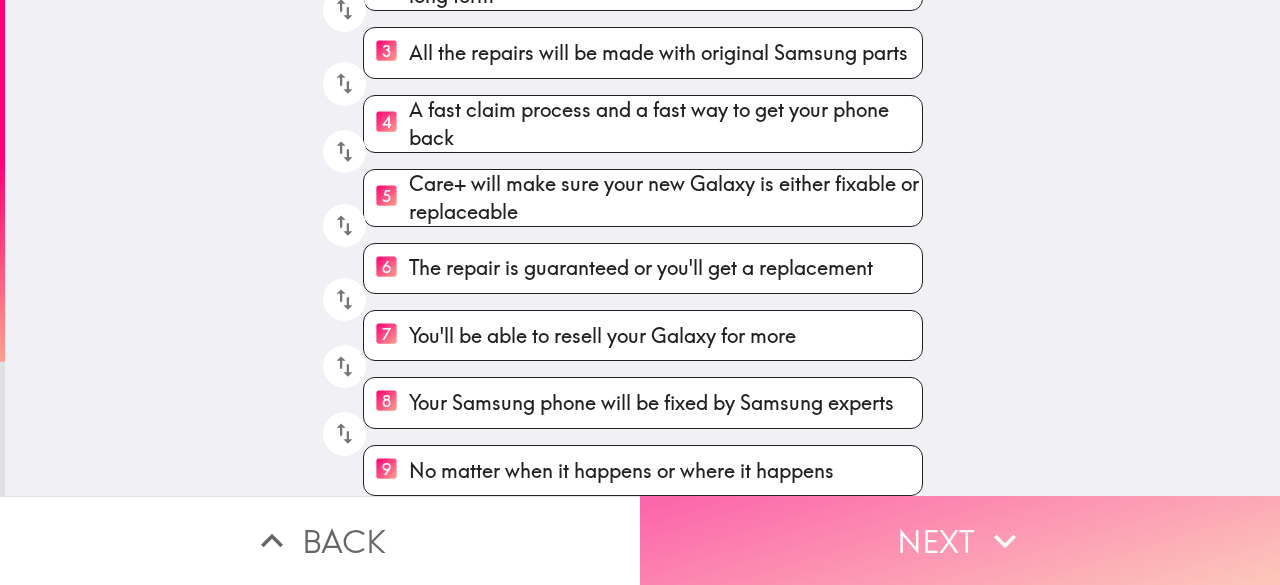 click 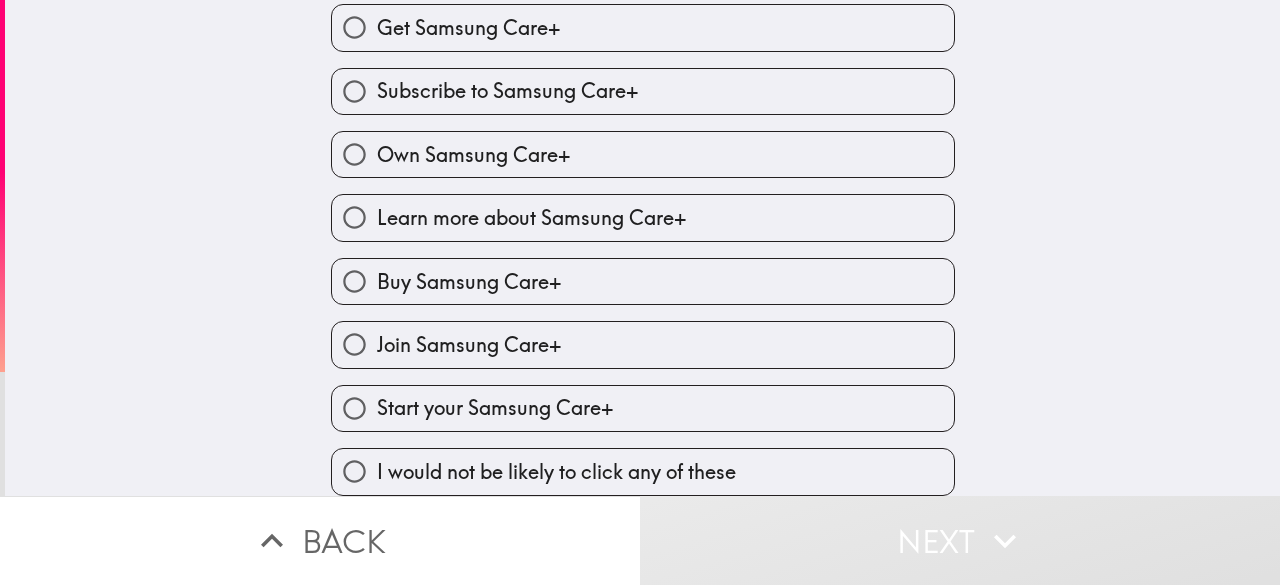 scroll, scrollTop: 49, scrollLeft: 0, axis: vertical 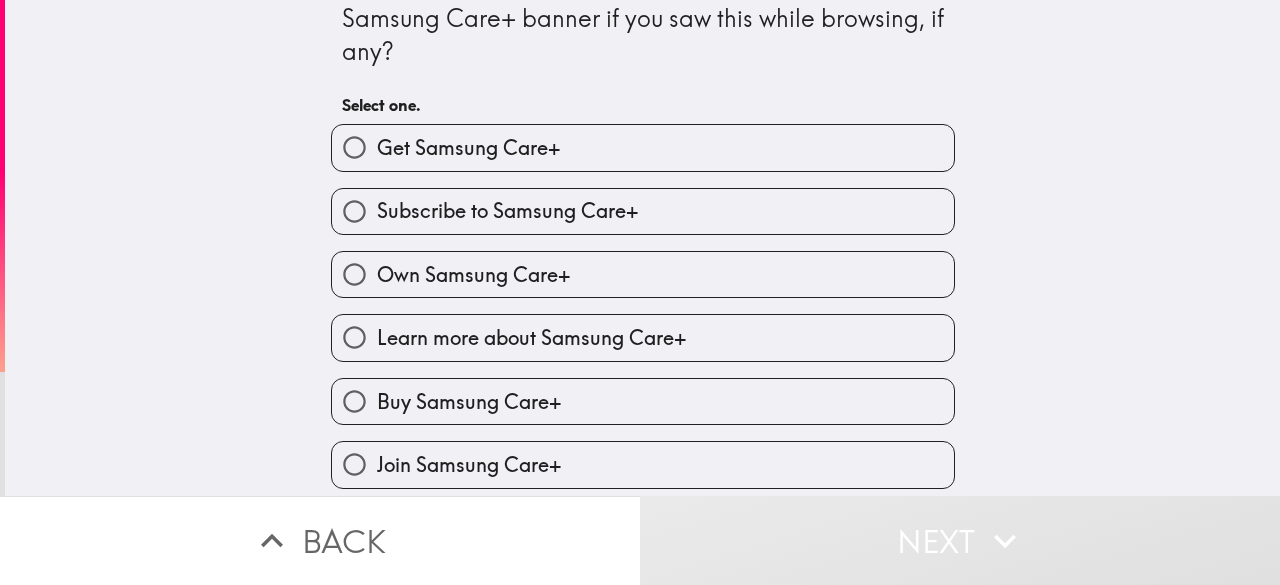 click on "Own Samsung Care+" at bounding box center [473, 275] 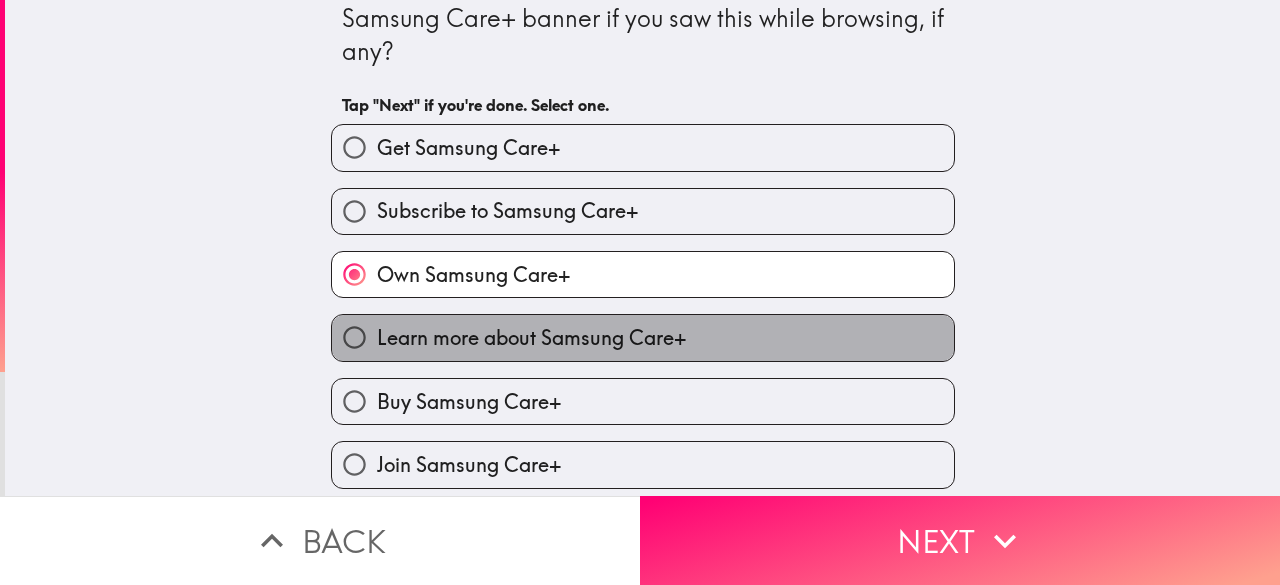 click on "Learn more about Samsung Care+" at bounding box center (531, 338) 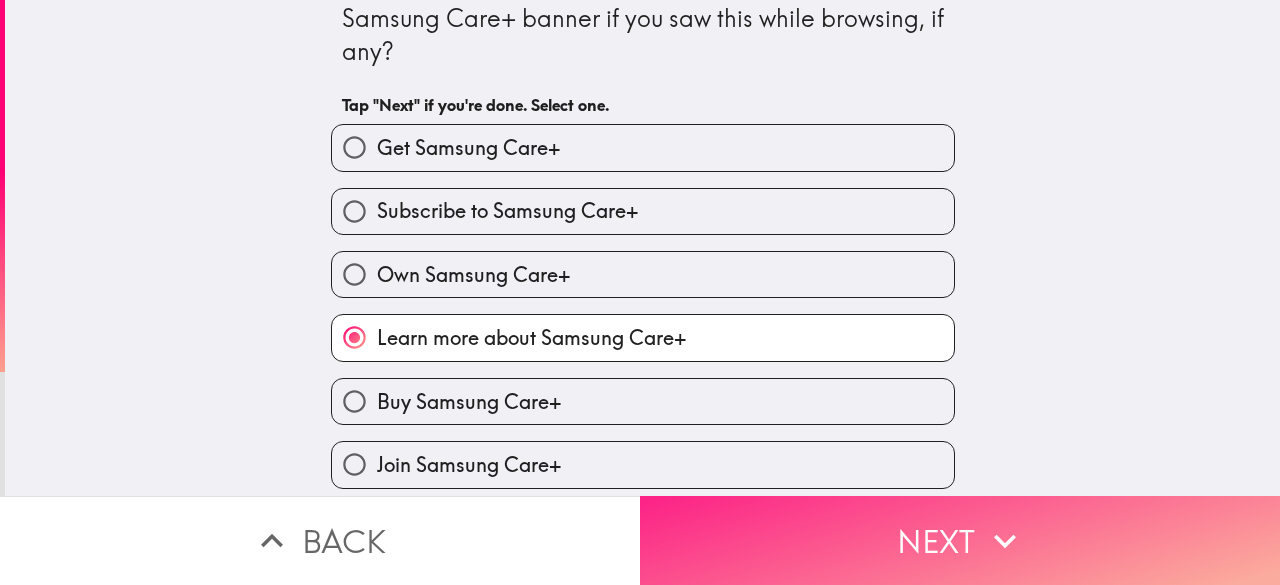 click on "Next" at bounding box center [960, 540] 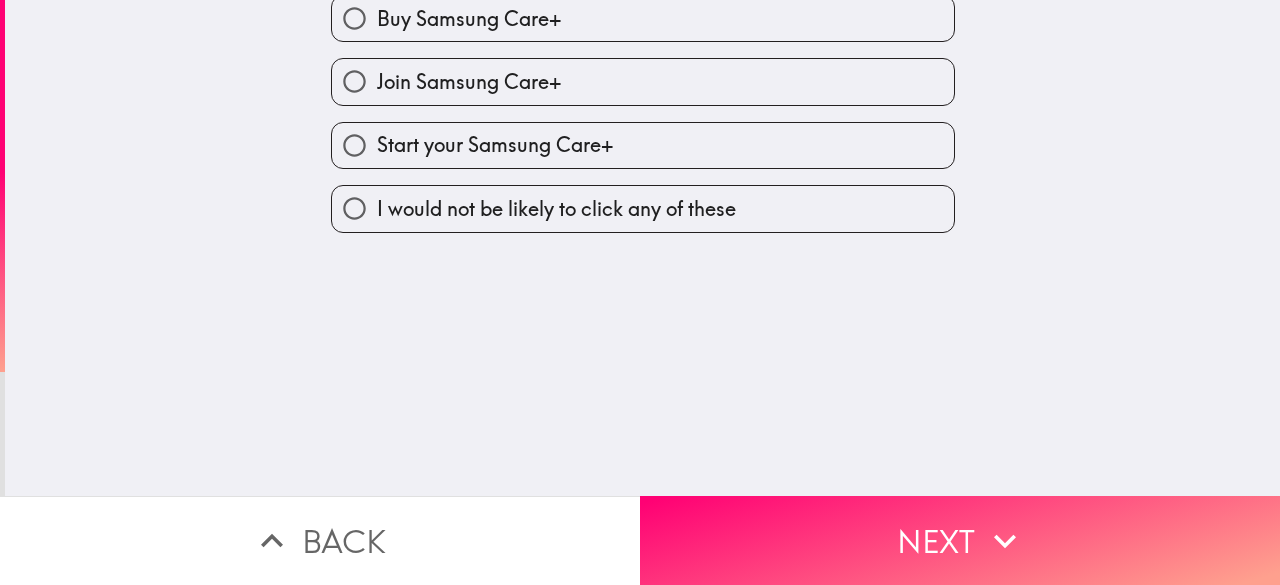 scroll, scrollTop: 0, scrollLeft: 0, axis: both 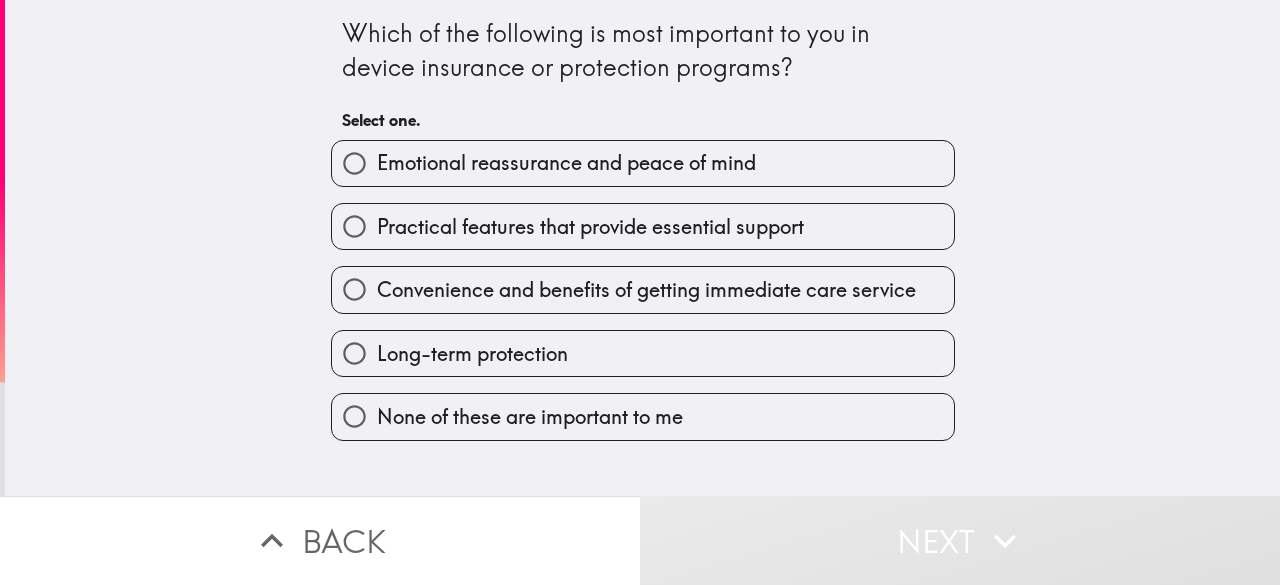 click on "Practical features that provide essential support" at bounding box center [590, 227] 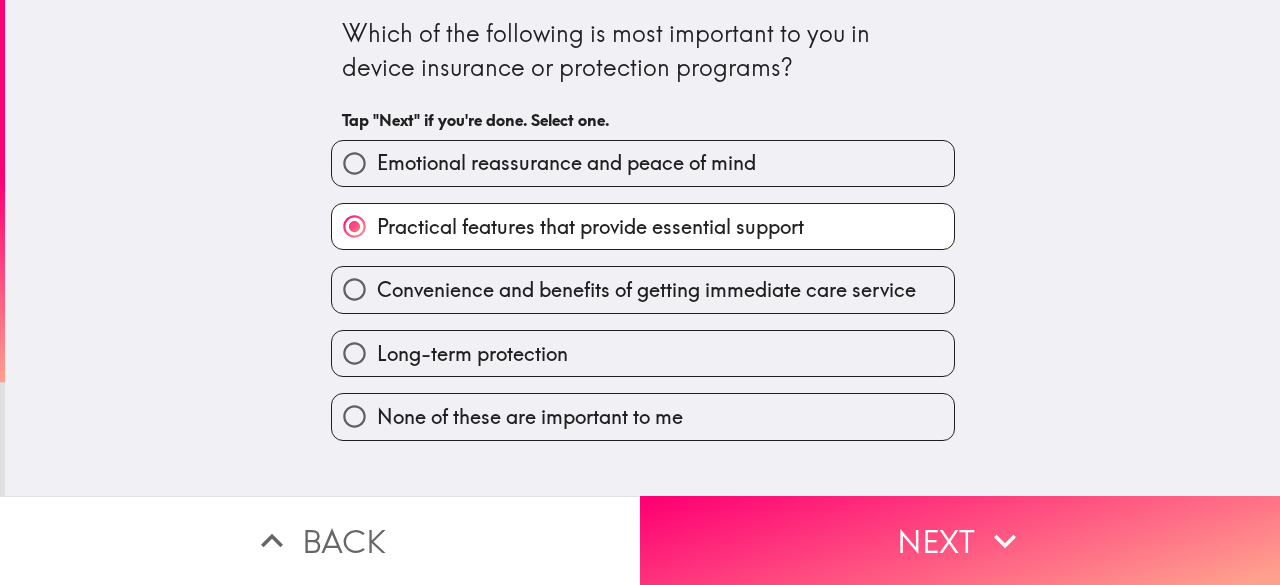 click on "Emotional reassurance and peace of mind" at bounding box center (566, 163) 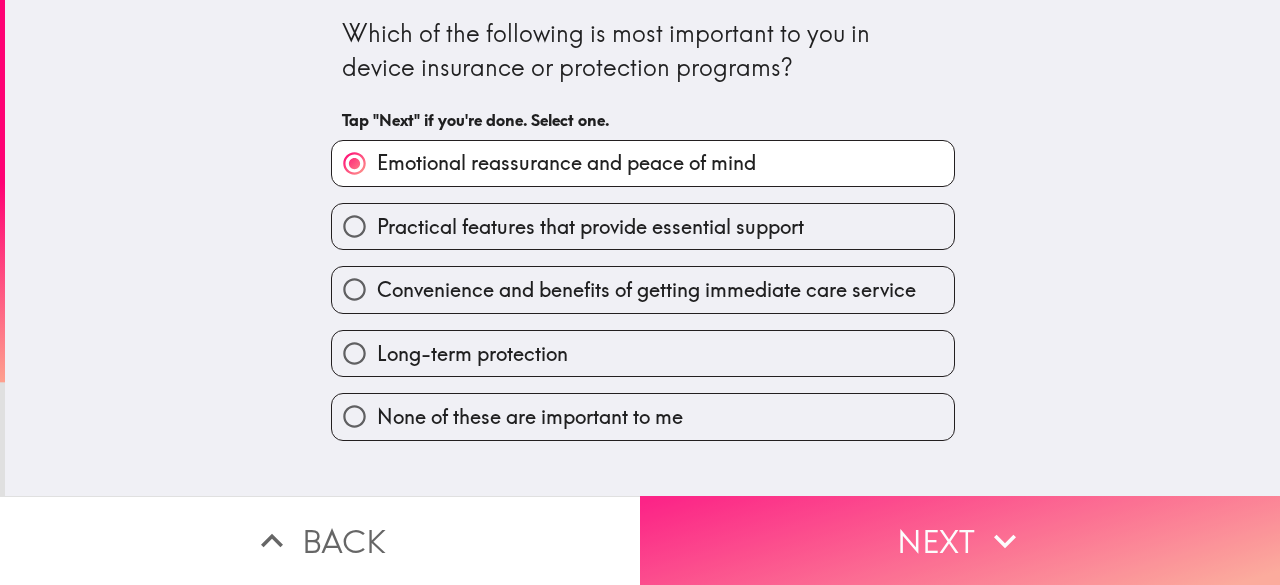 click on "Next" at bounding box center [960, 540] 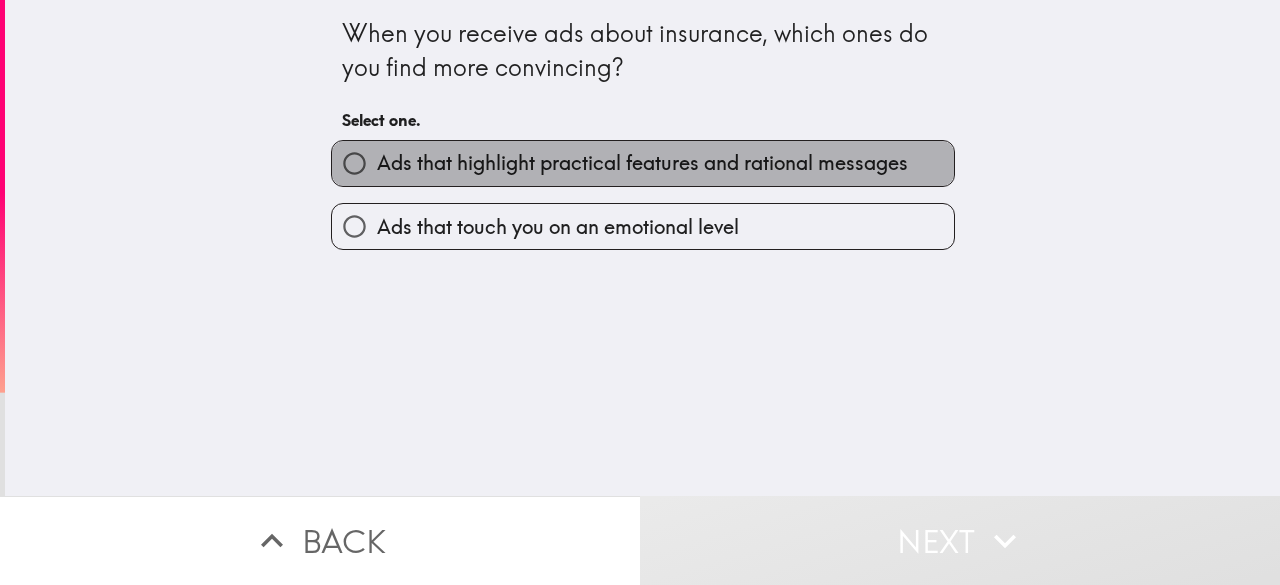 click on "Ads that highlight practical features and rational messages" at bounding box center [642, 163] 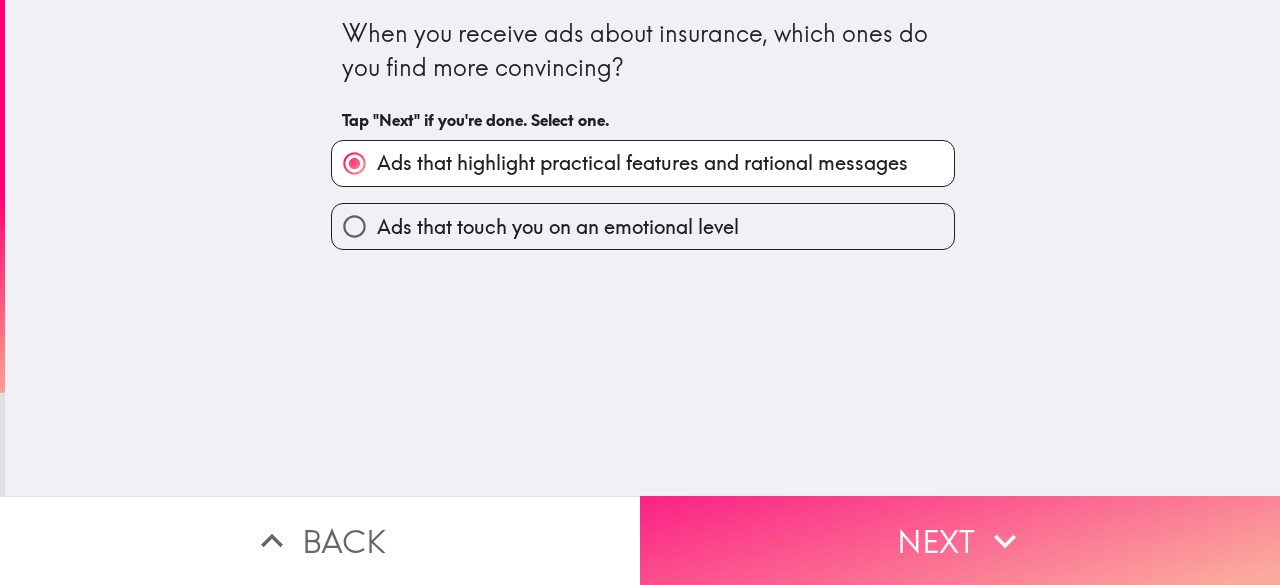 click on "Next" at bounding box center (960, 540) 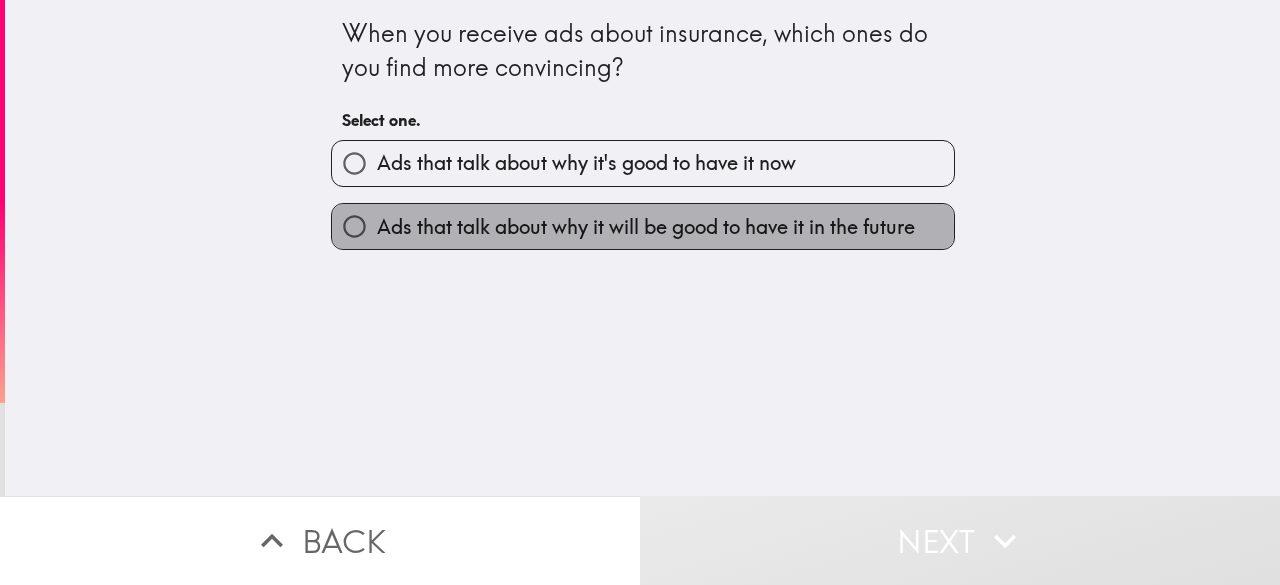 click on "Ads that talk about why it will be good to have it in the future" at bounding box center [646, 227] 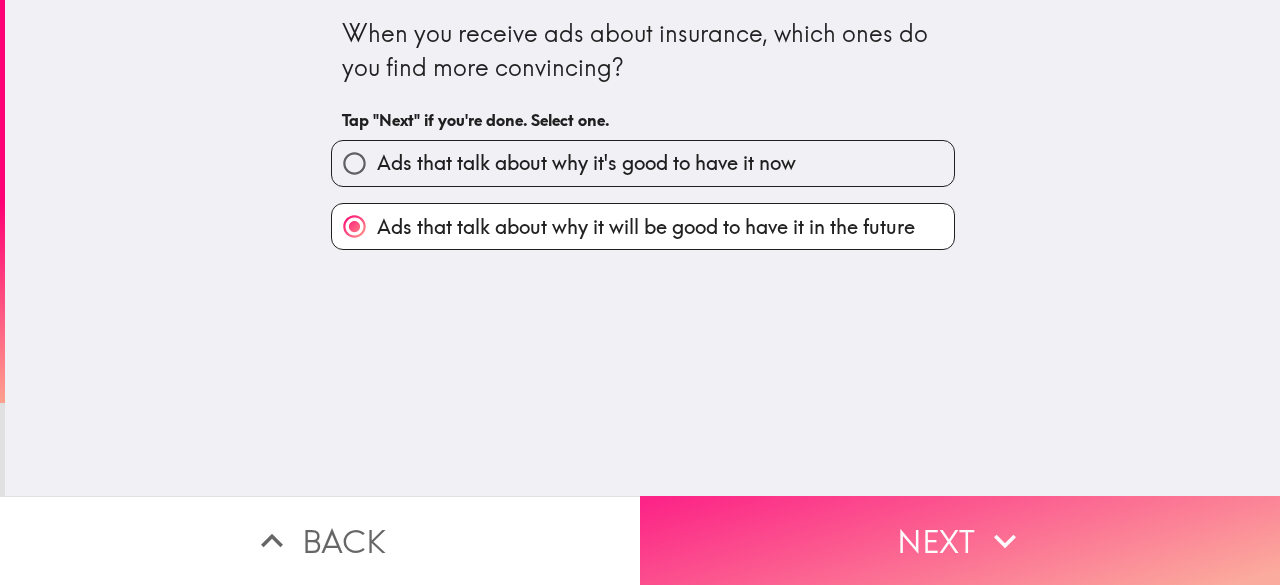 click on "Next" at bounding box center [960, 540] 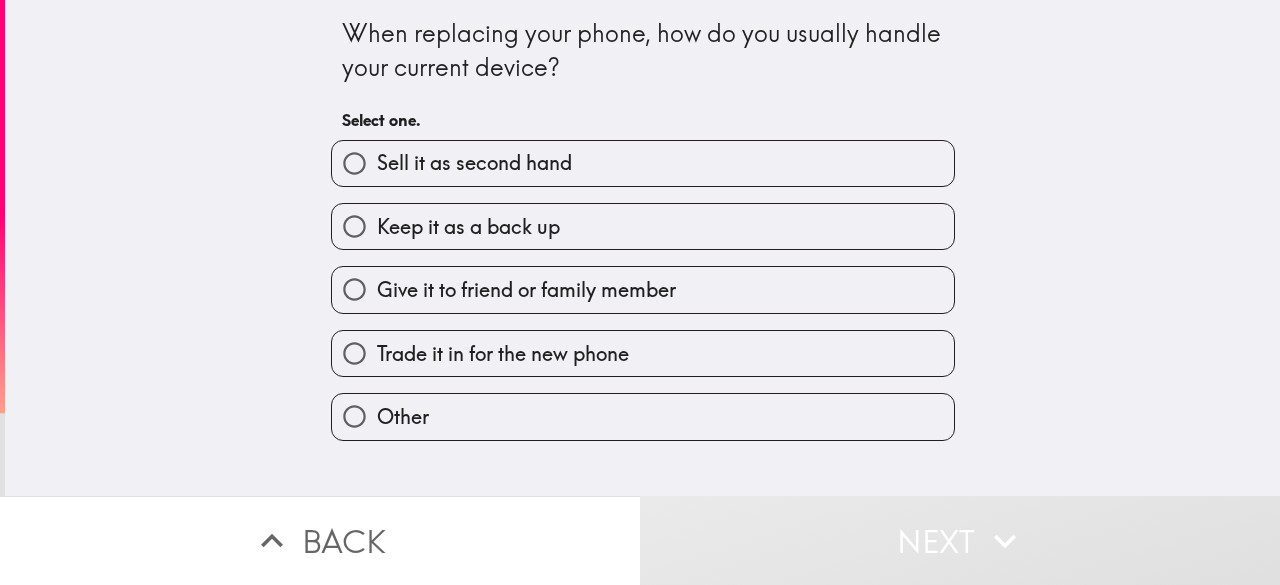 click on "Sell it as second hand" at bounding box center [643, 163] 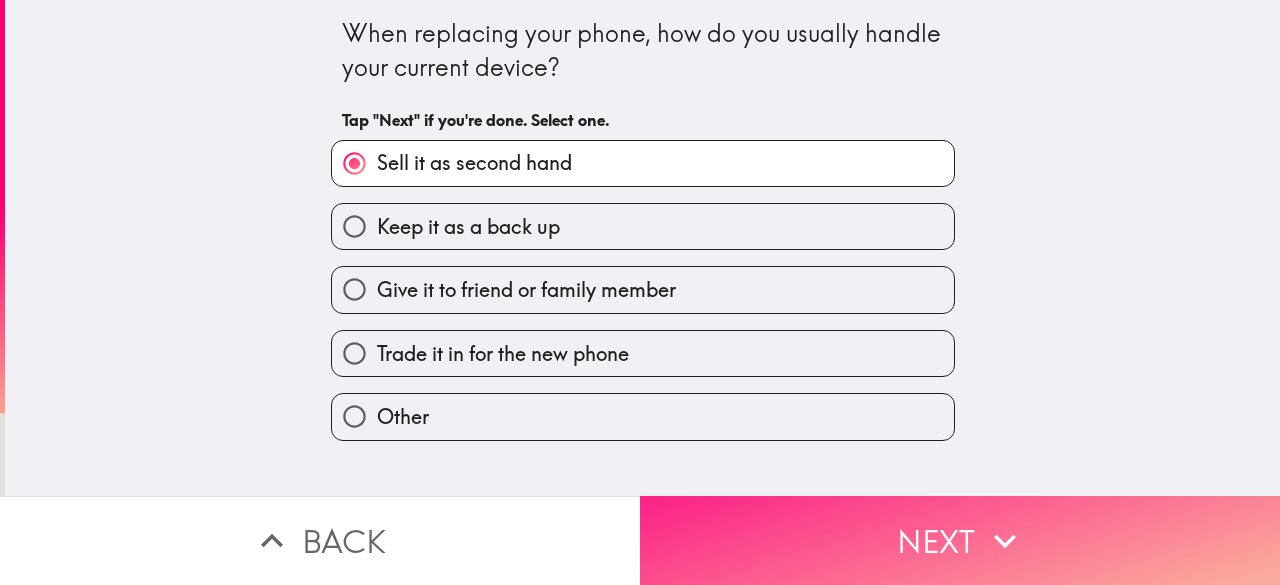 click on "Next" at bounding box center [960, 540] 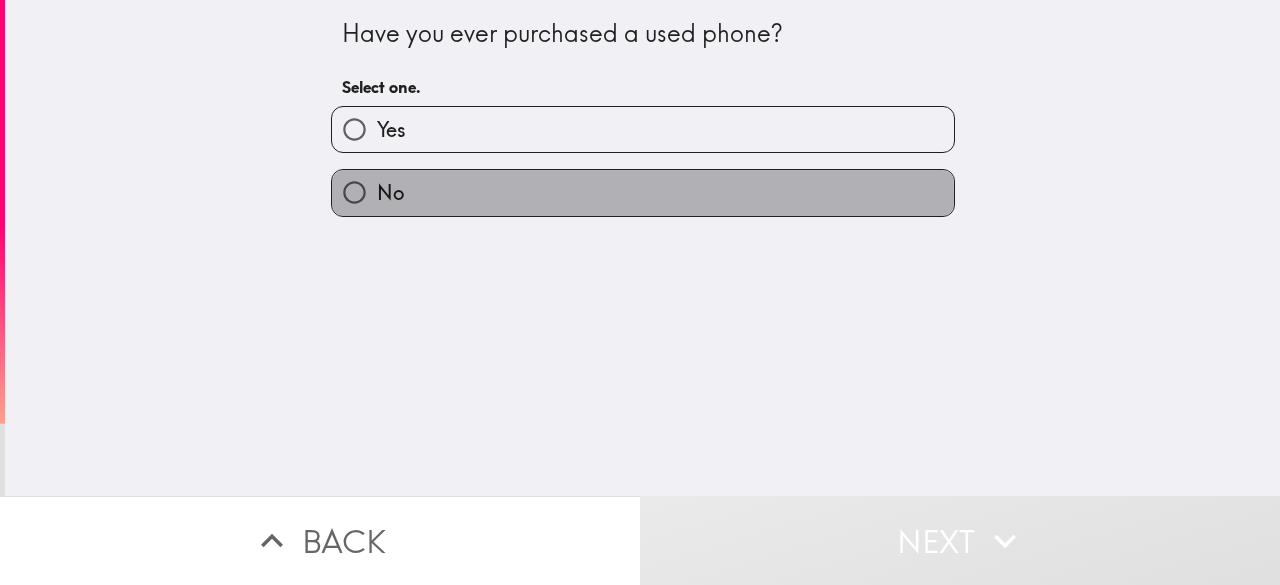 click on "No" at bounding box center [643, 192] 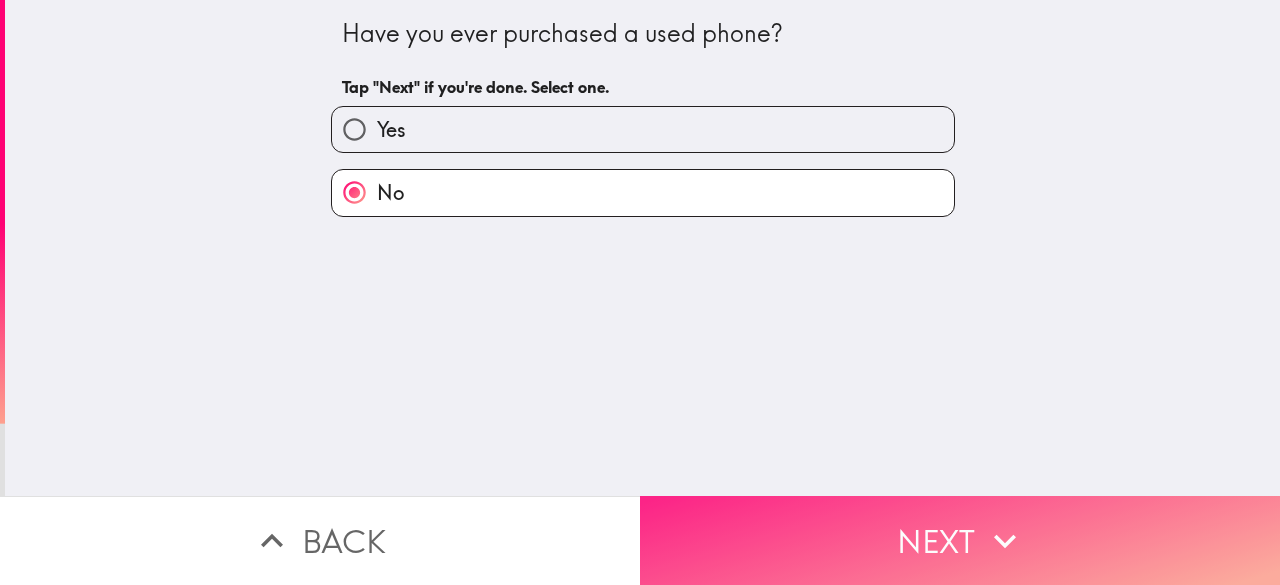 click on "Next" at bounding box center (960, 540) 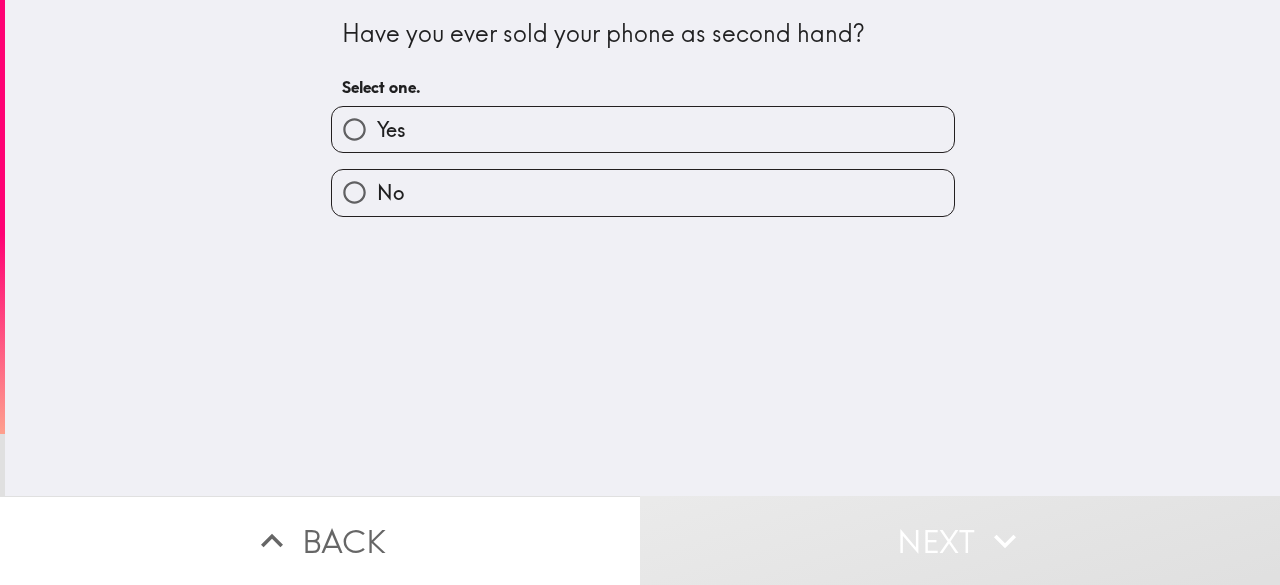 click on "No" at bounding box center (643, 192) 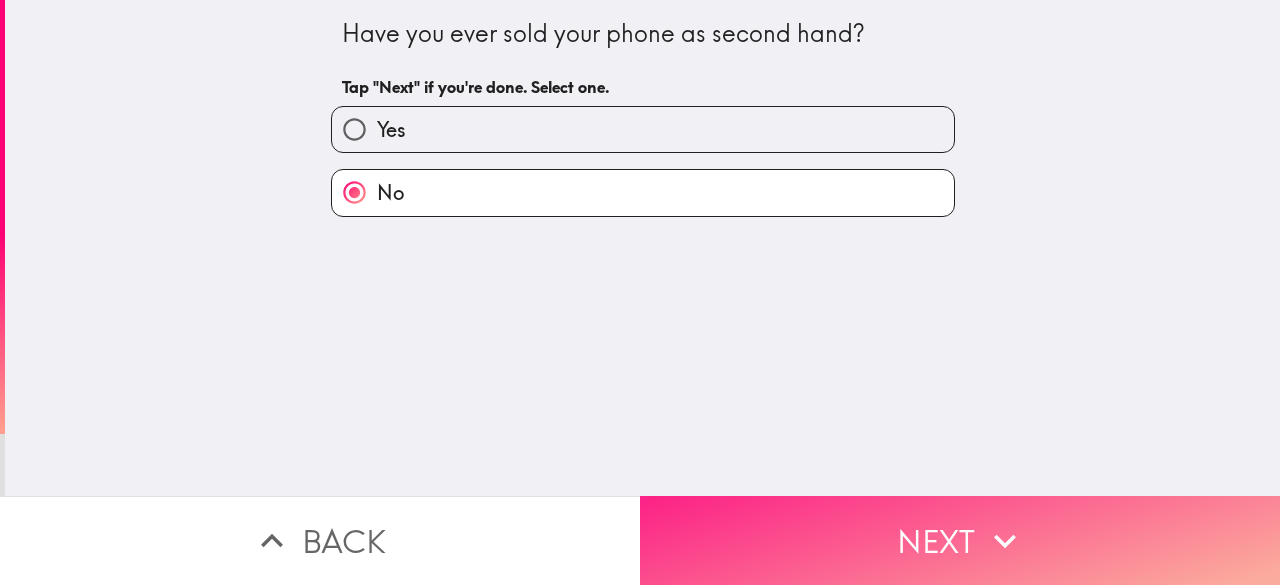 click on "Next" at bounding box center (960, 540) 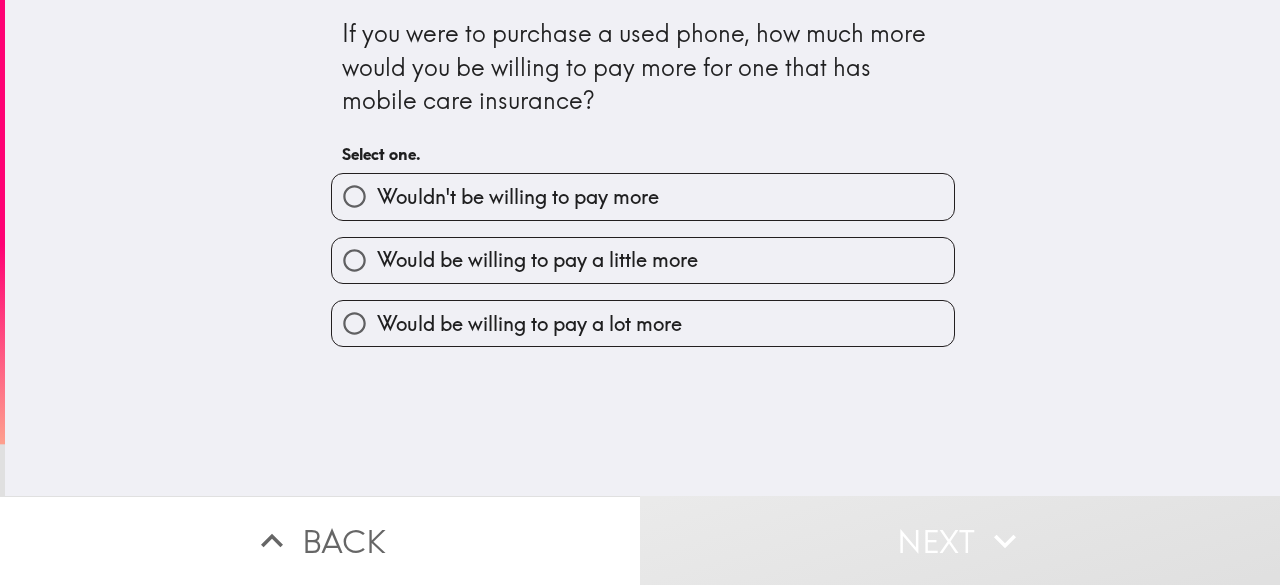 click on "Wouldn't be willing to pay more" at bounding box center (643, 196) 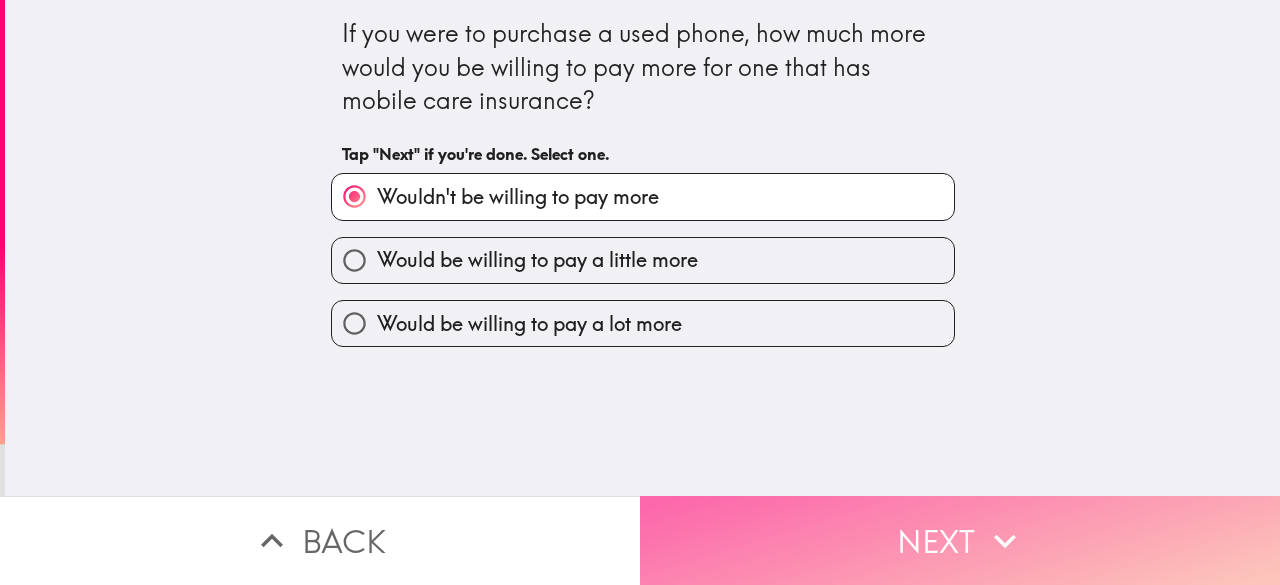 click on "Next" at bounding box center (960, 540) 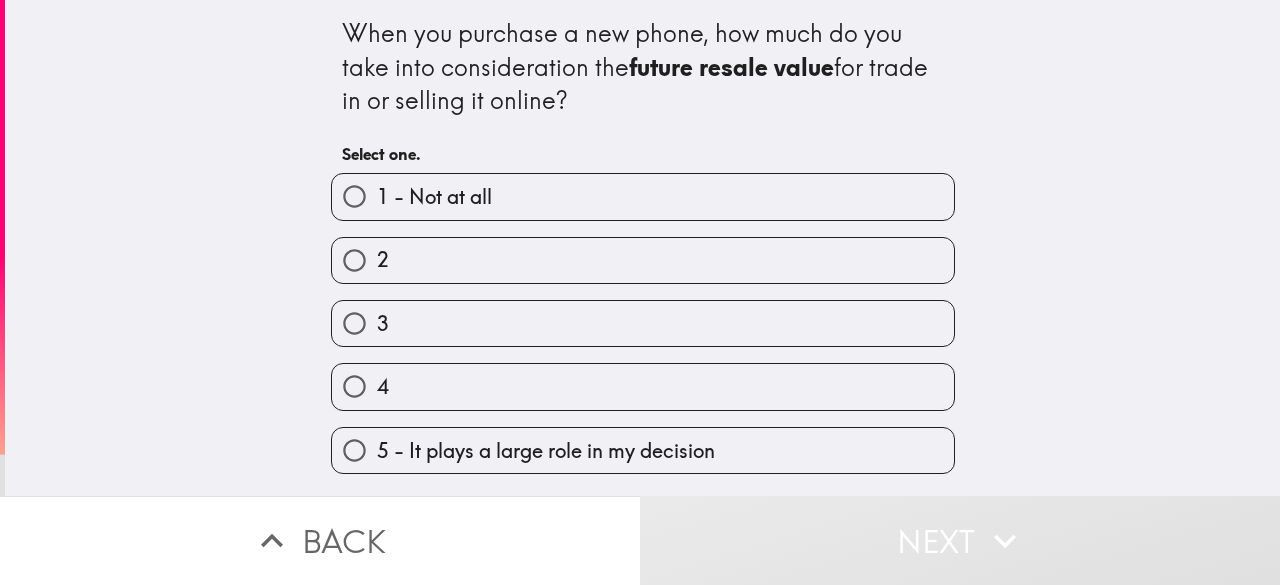 click on "1 - Not at all" at bounding box center [643, 196] 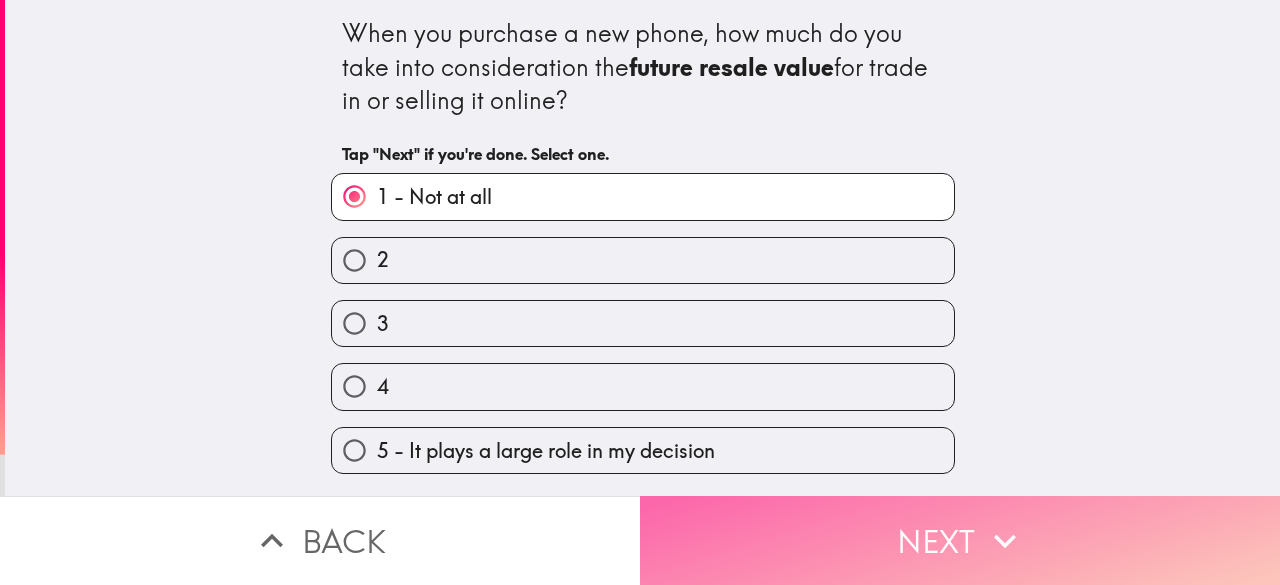 click on "Next" at bounding box center (960, 540) 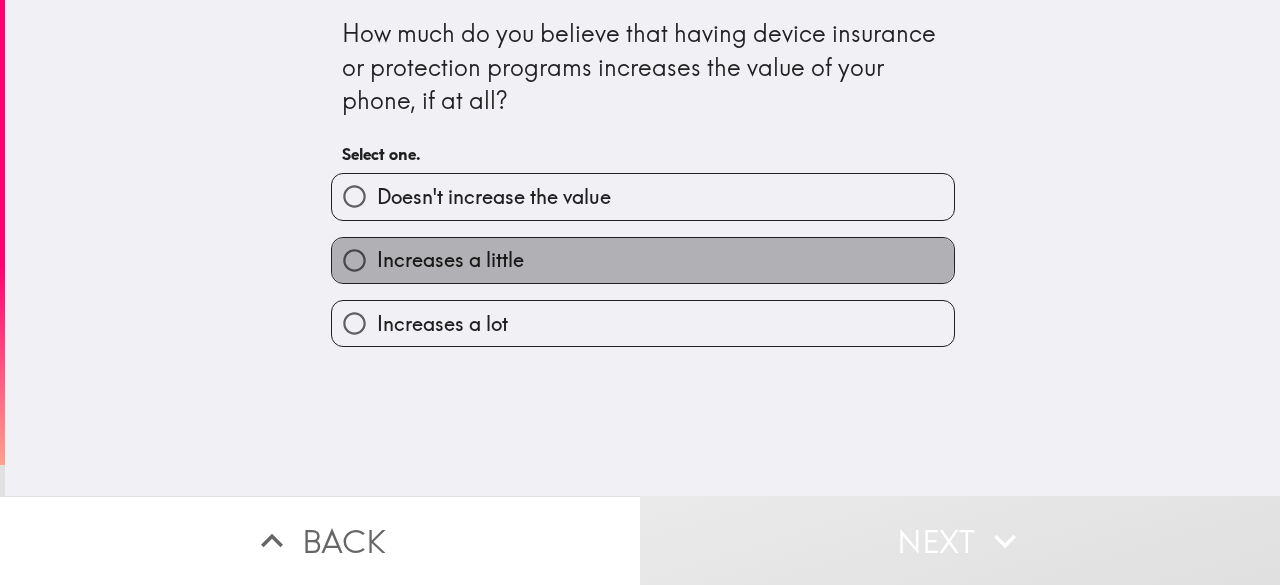 click on "Increases a little" at bounding box center [643, 260] 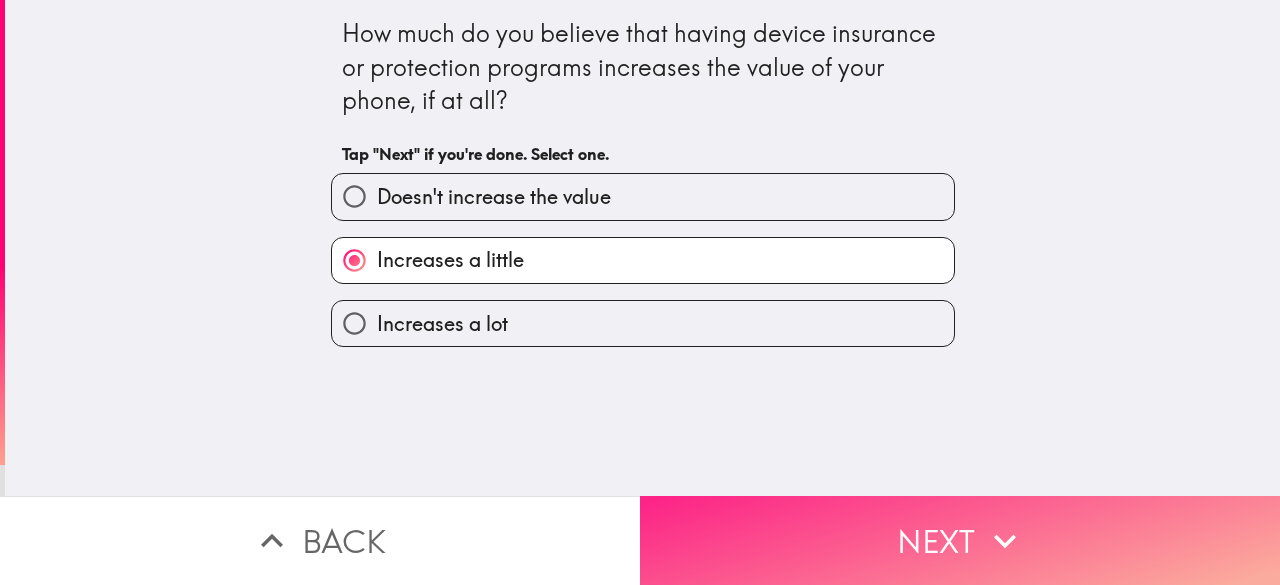 click on "Next" at bounding box center (960, 540) 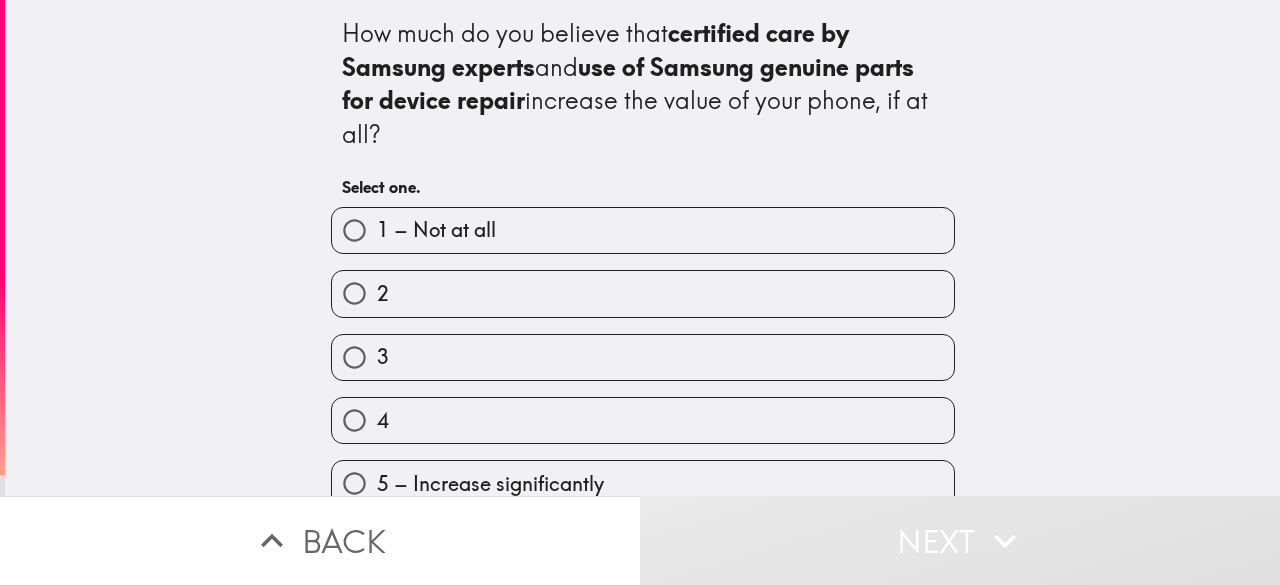 click on "2" at bounding box center [643, 293] 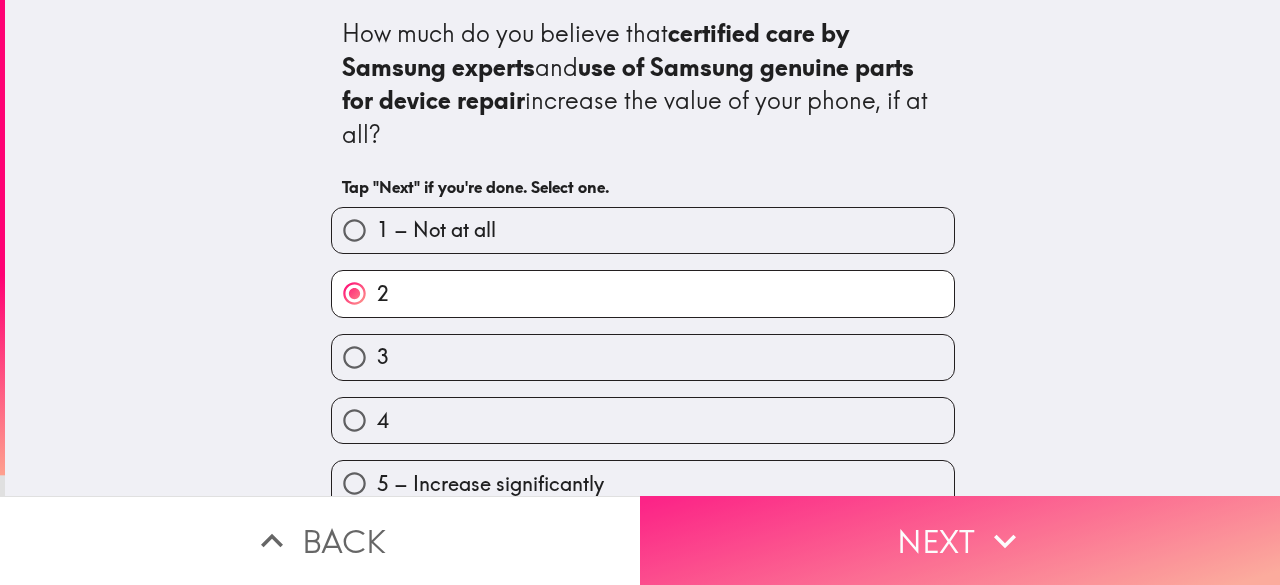 click on "Next" at bounding box center (960, 540) 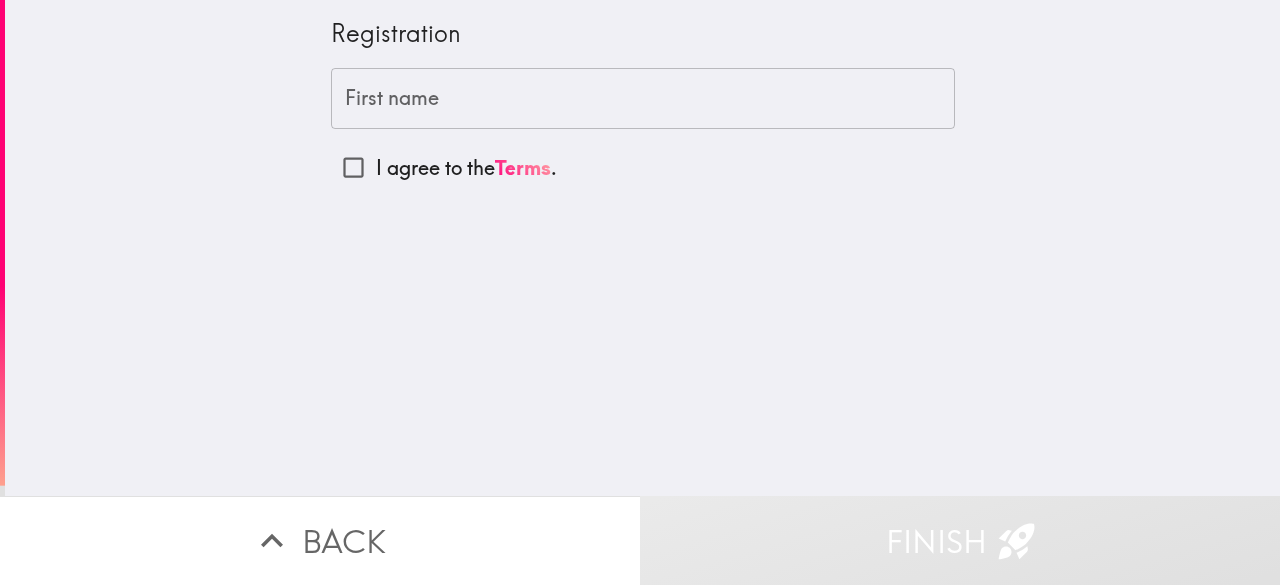 click on "First name" at bounding box center (643, 99) 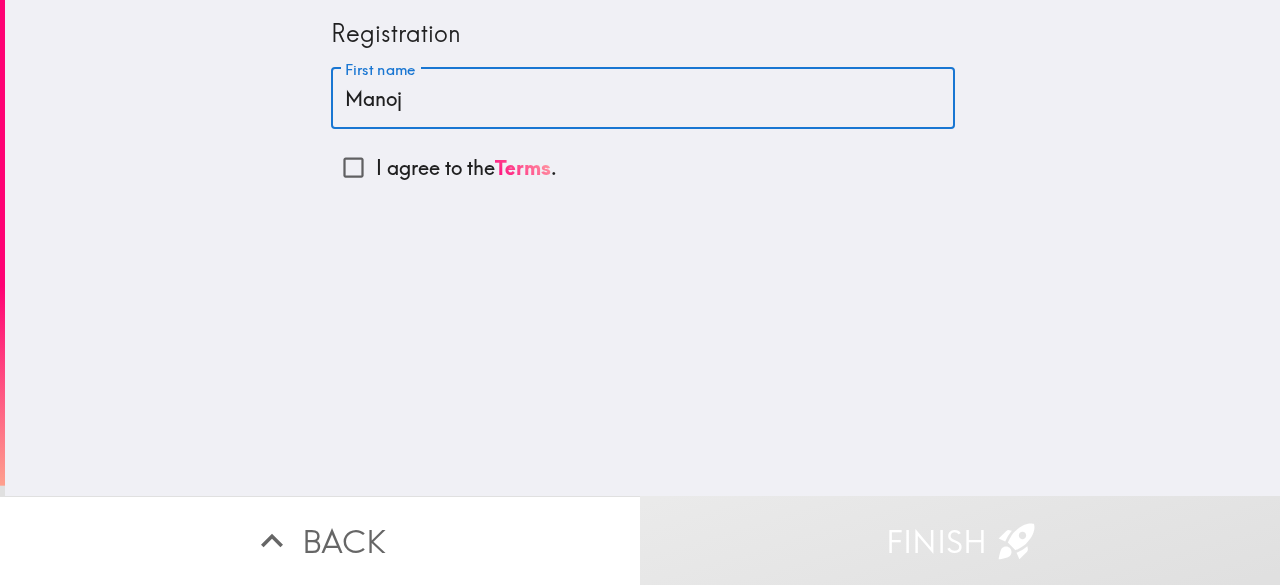 type on "Manoj" 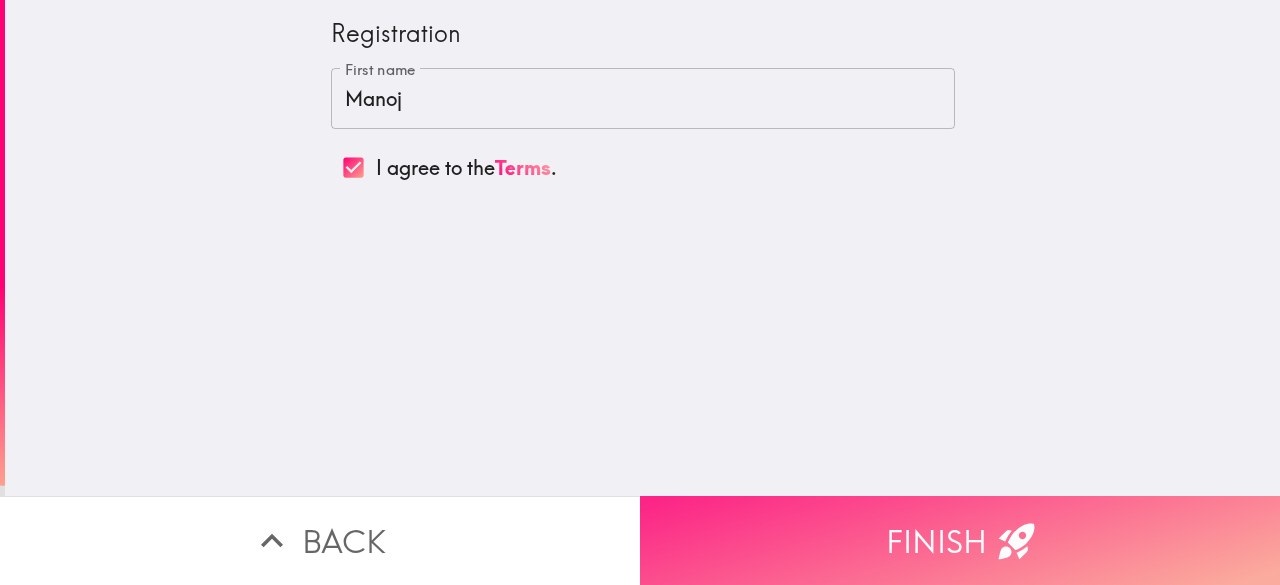 click on "Finish" at bounding box center [960, 540] 